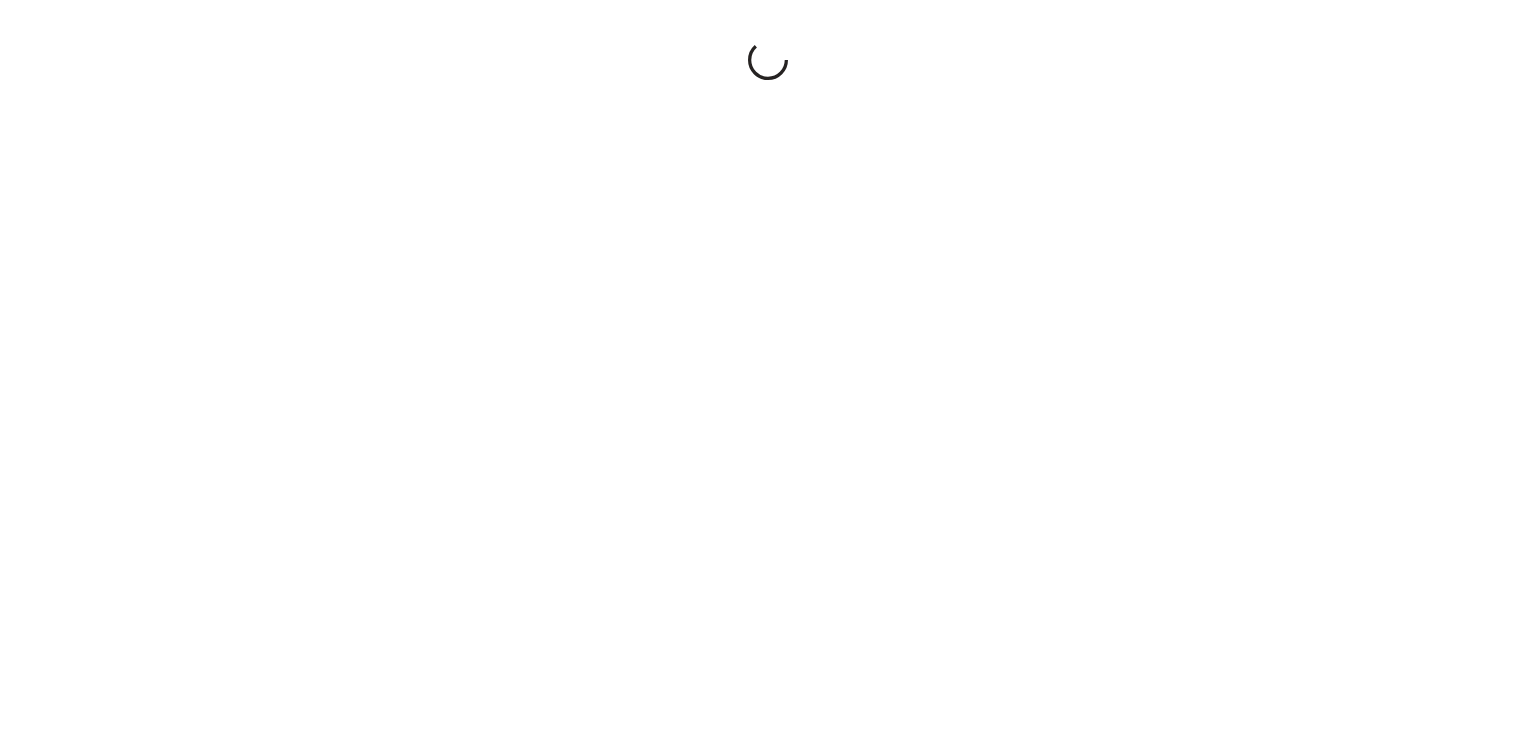 scroll, scrollTop: 0, scrollLeft: 0, axis: both 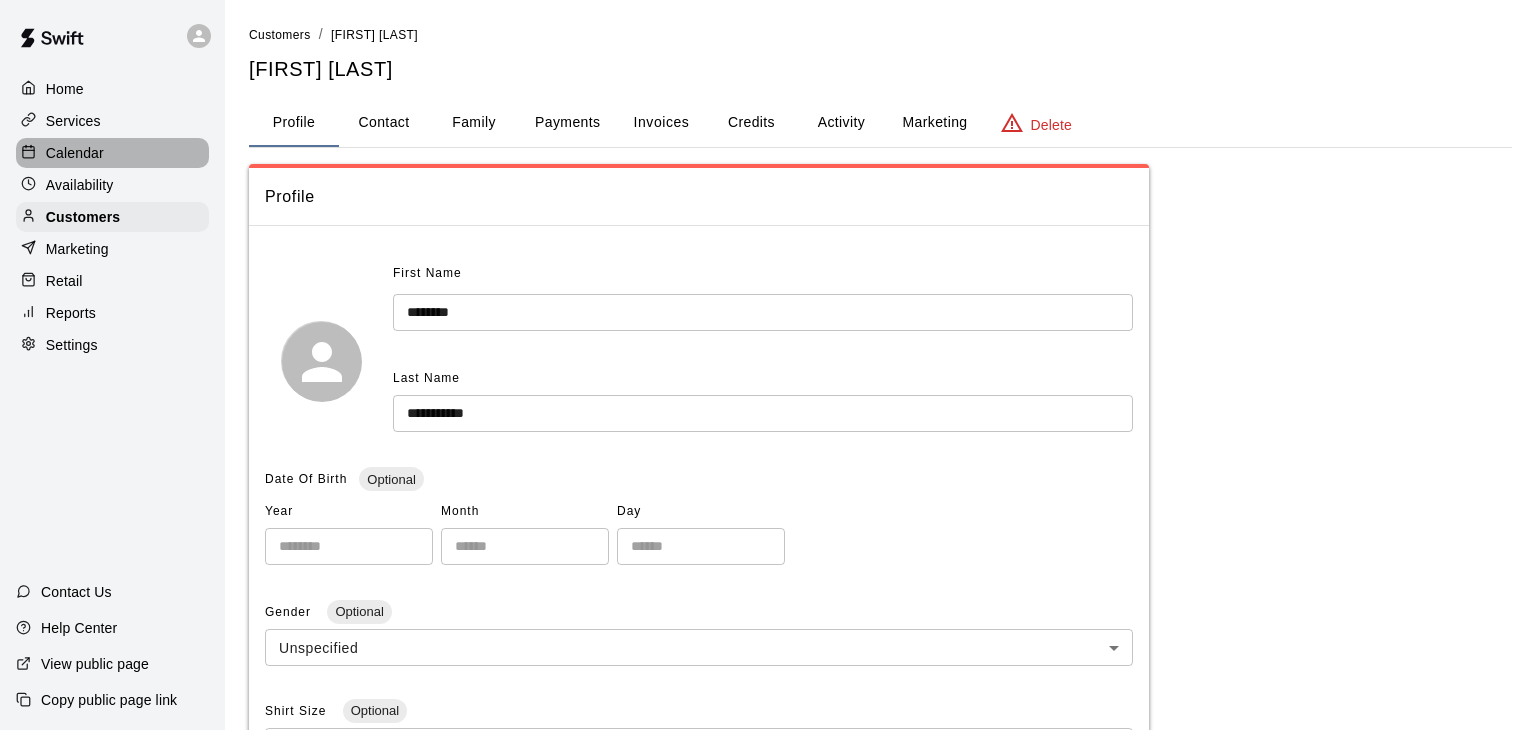 click on "Calendar" at bounding box center [75, 153] 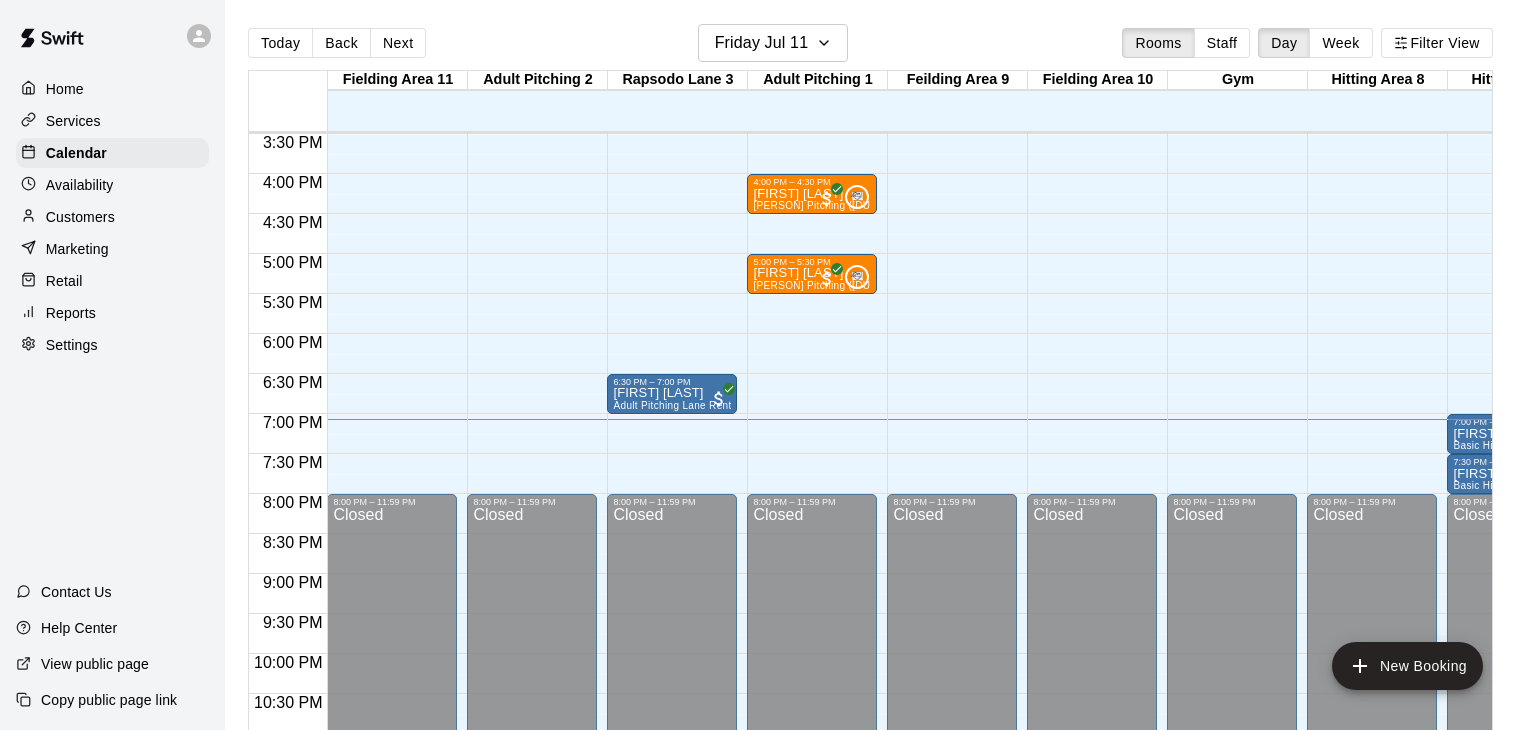 scroll, scrollTop: 1239, scrollLeft: 514, axis: both 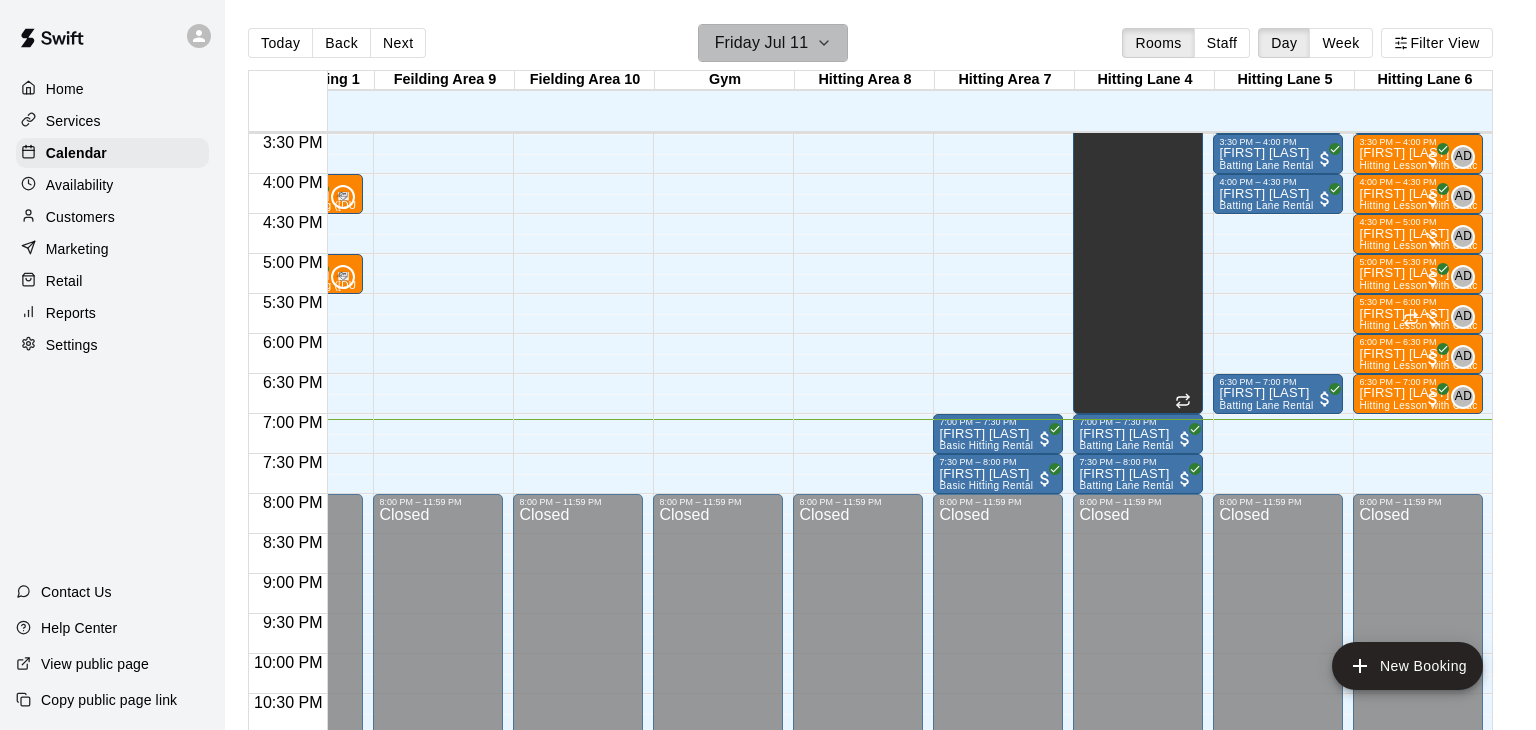 click 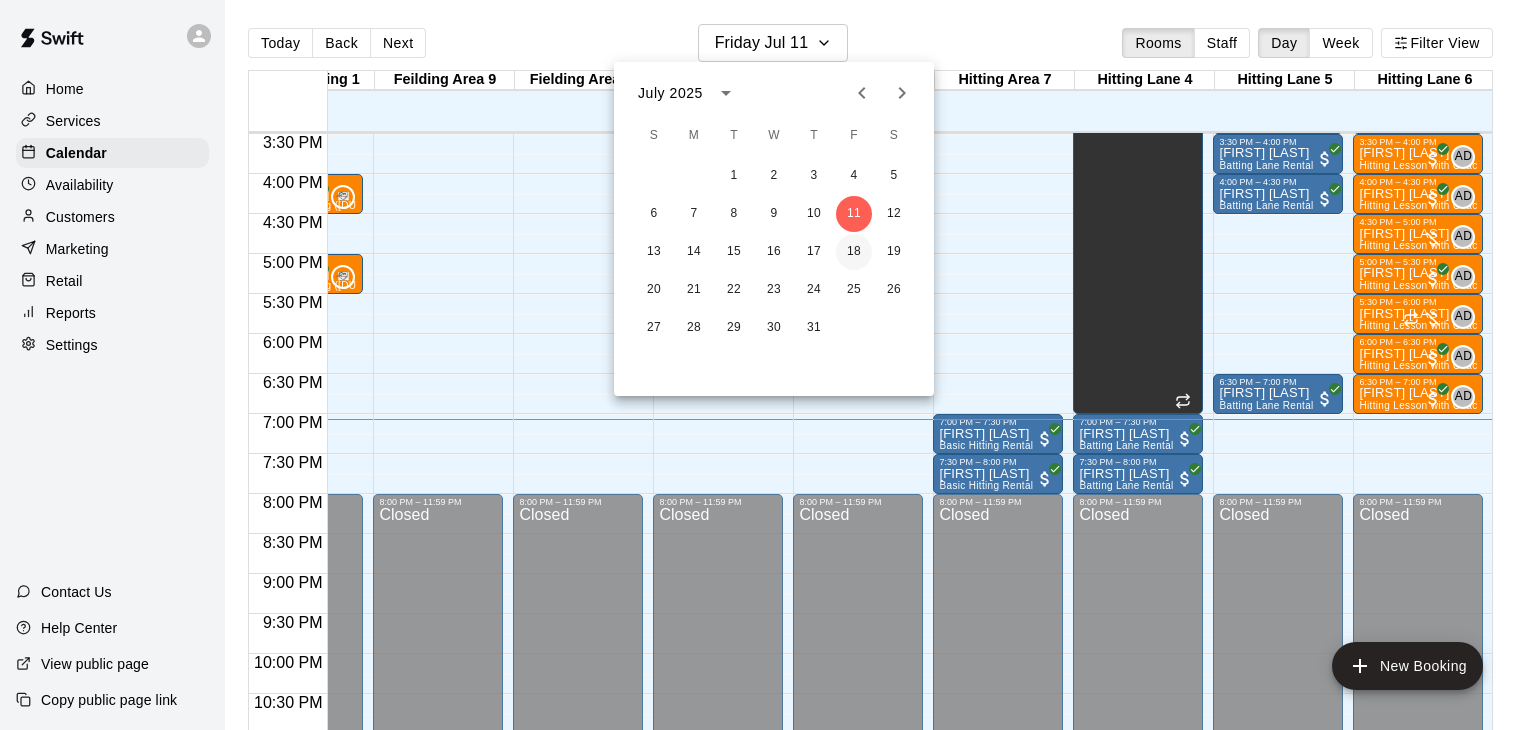 click on "18" at bounding box center [854, 252] 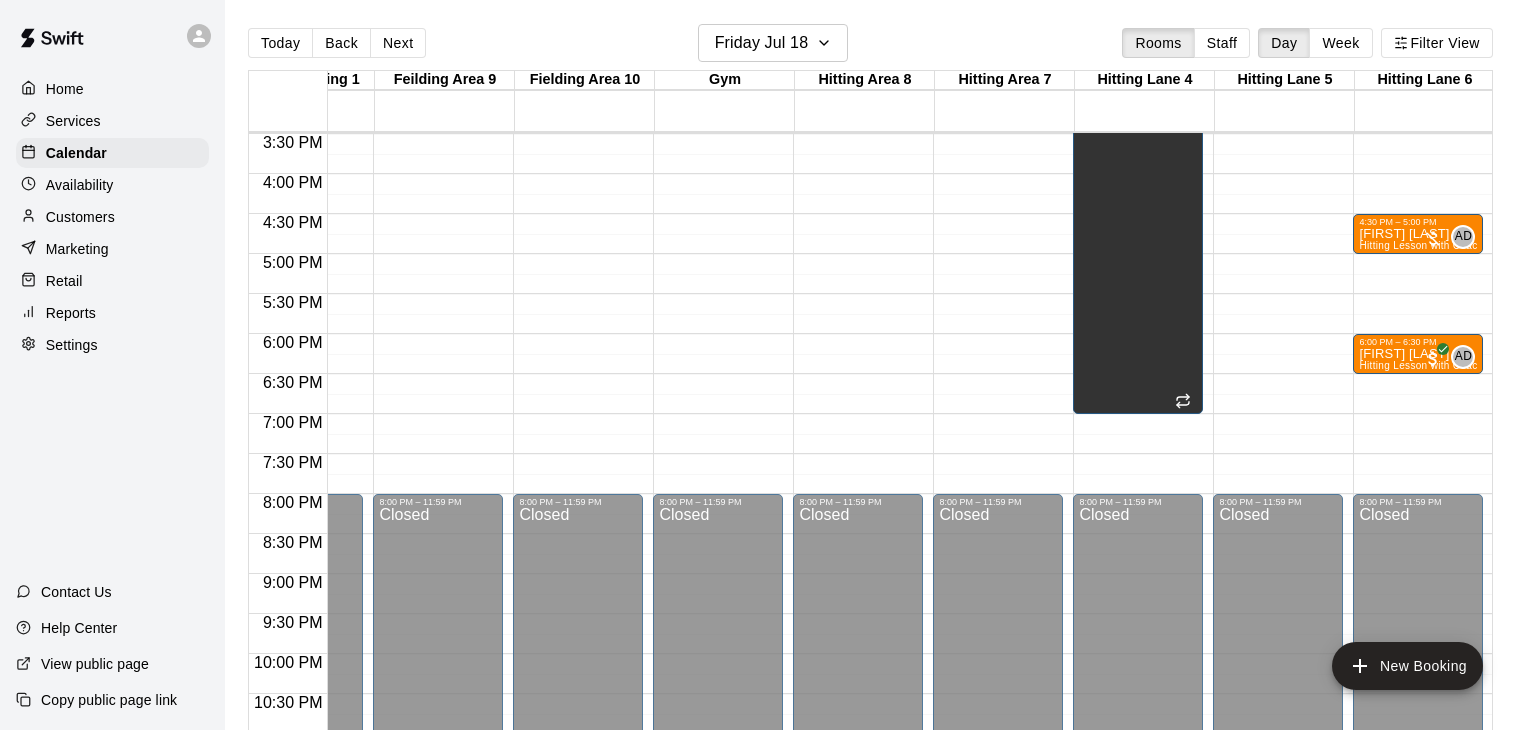 drag, startPoint x: 1385, startPoint y: 375, endPoint x: 1390, endPoint y: 397, distance: 22.561028 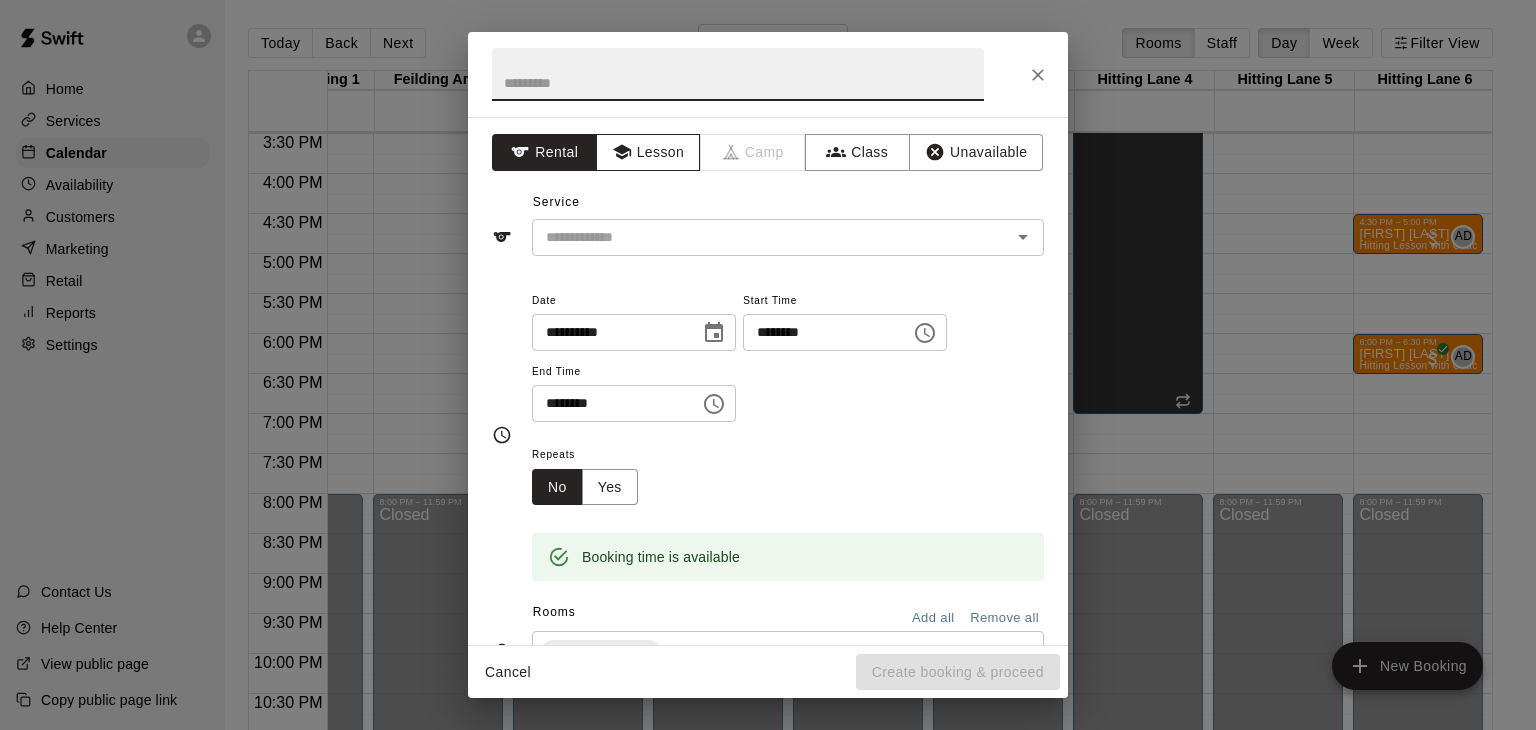 click on "Lesson" at bounding box center (648, 152) 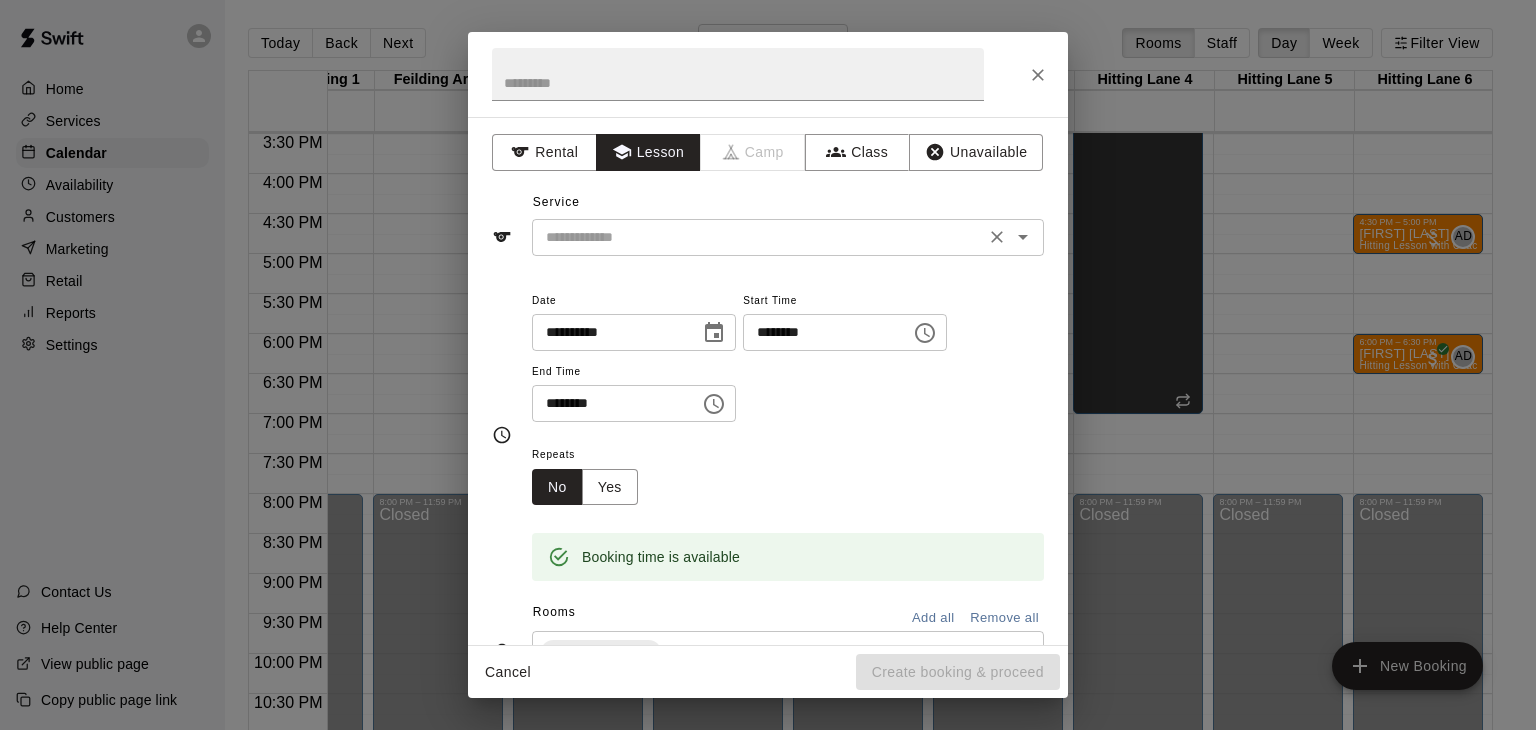 click at bounding box center [758, 237] 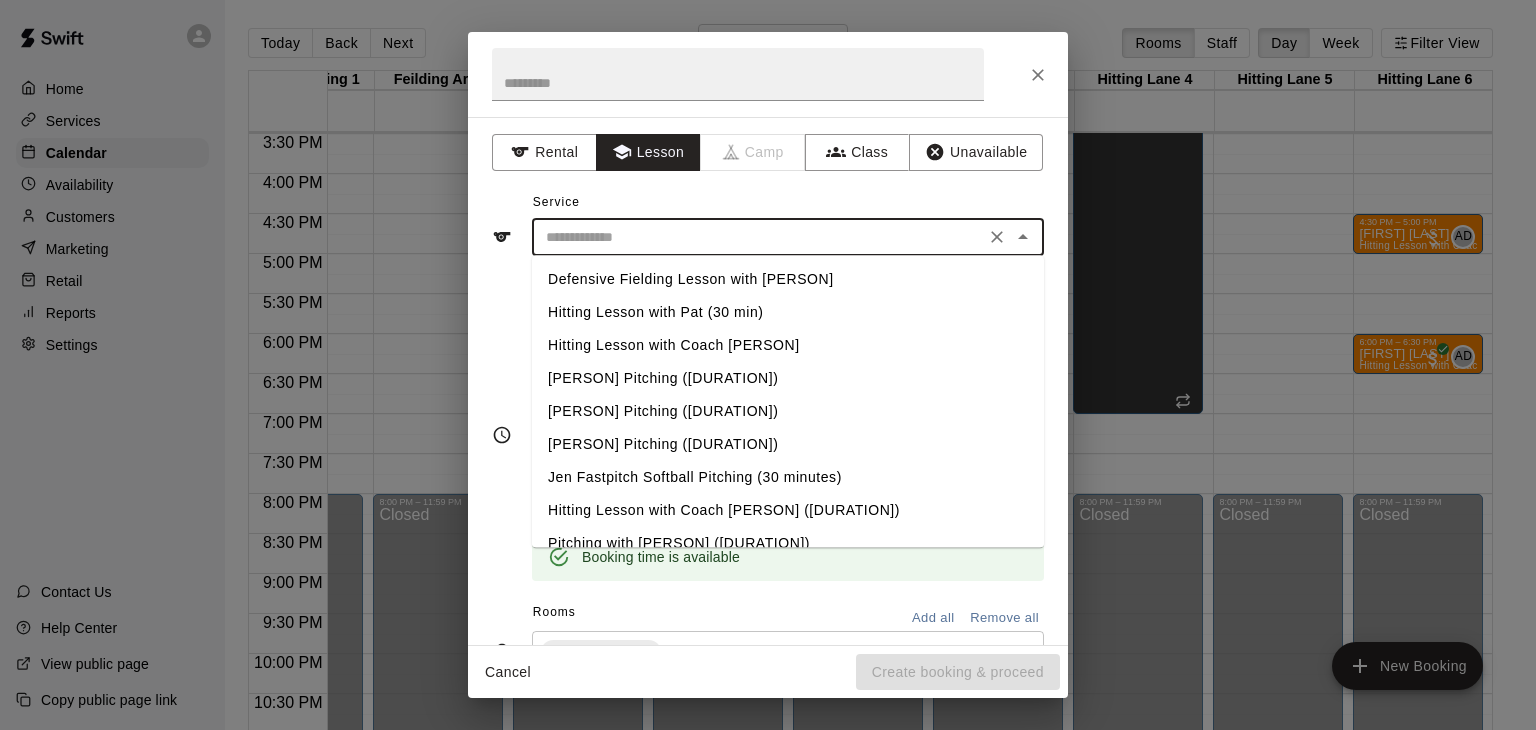 click on "Hitting Lesson with Coach [PERSON]" at bounding box center (788, 345) 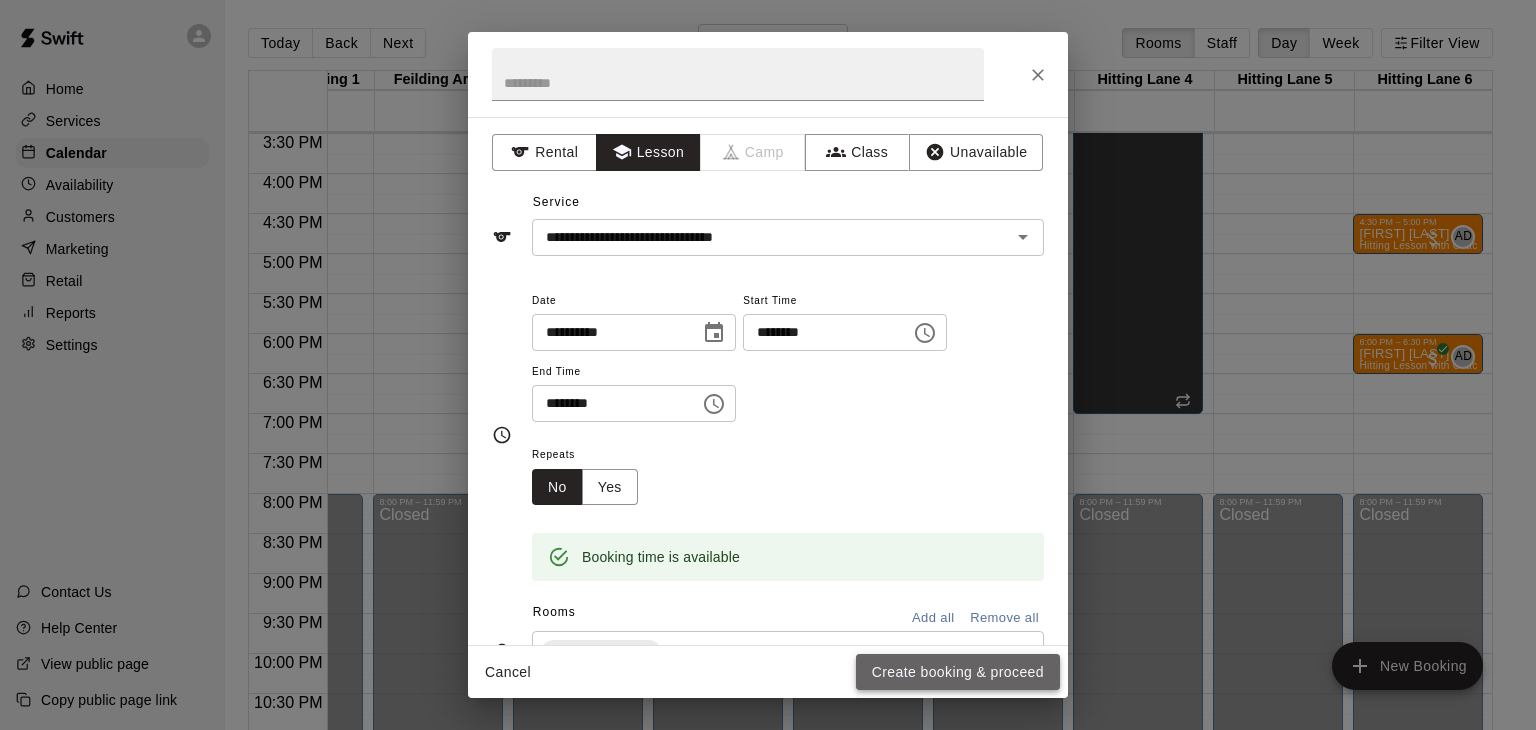 click on "Create booking & proceed" at bounding box center (958, 672) 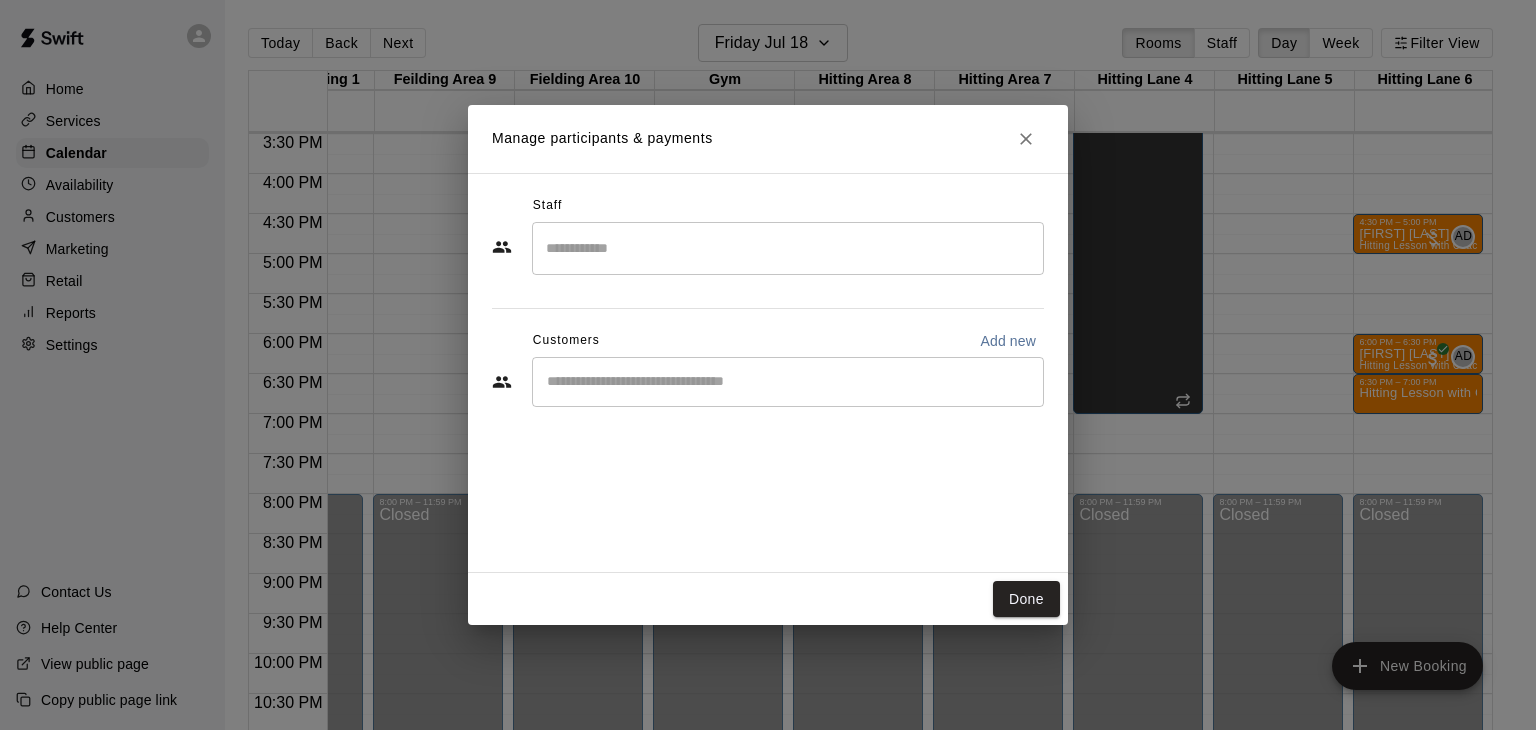 click at bounding box center (788, 248) 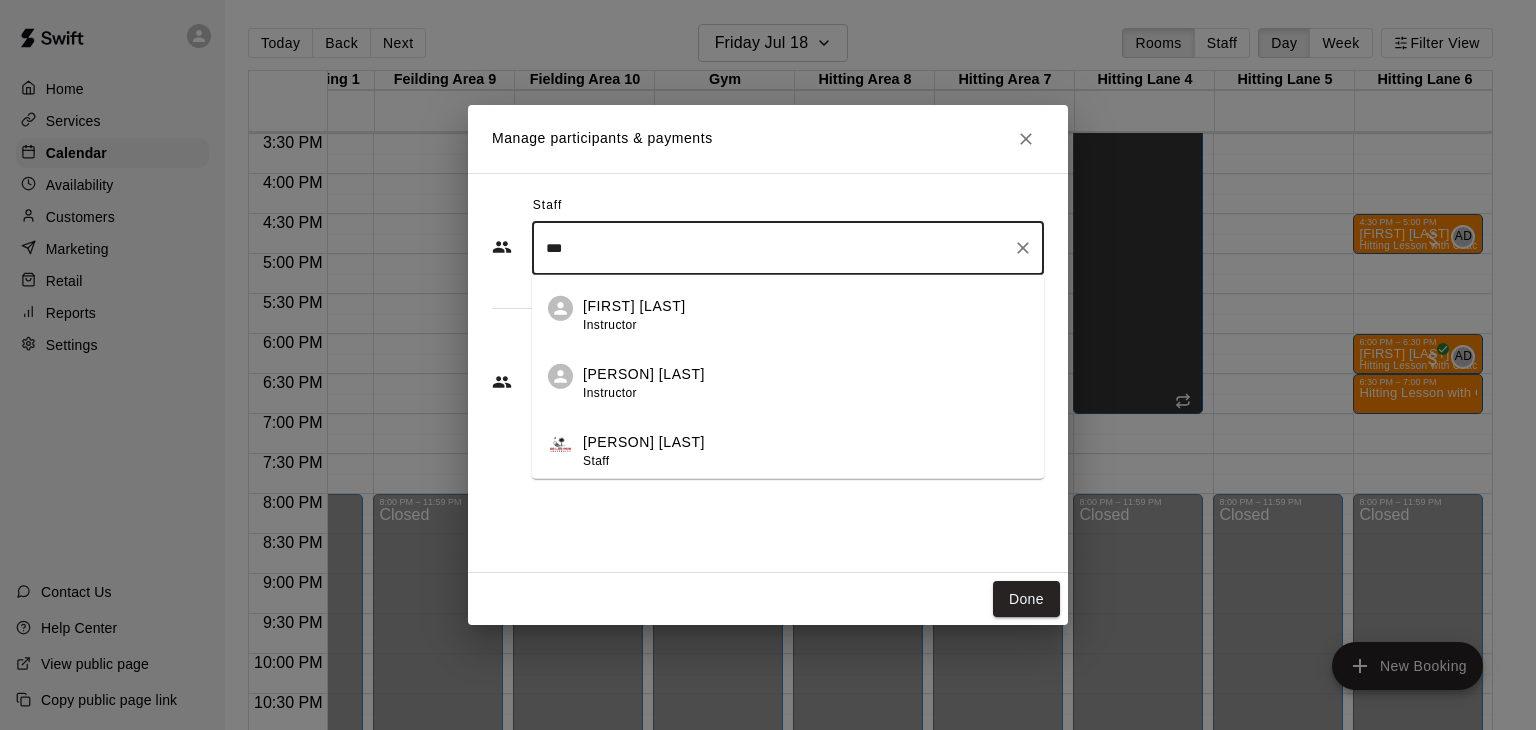 click on "[PERSON] [LAST]" at bounding box center (644, 374) 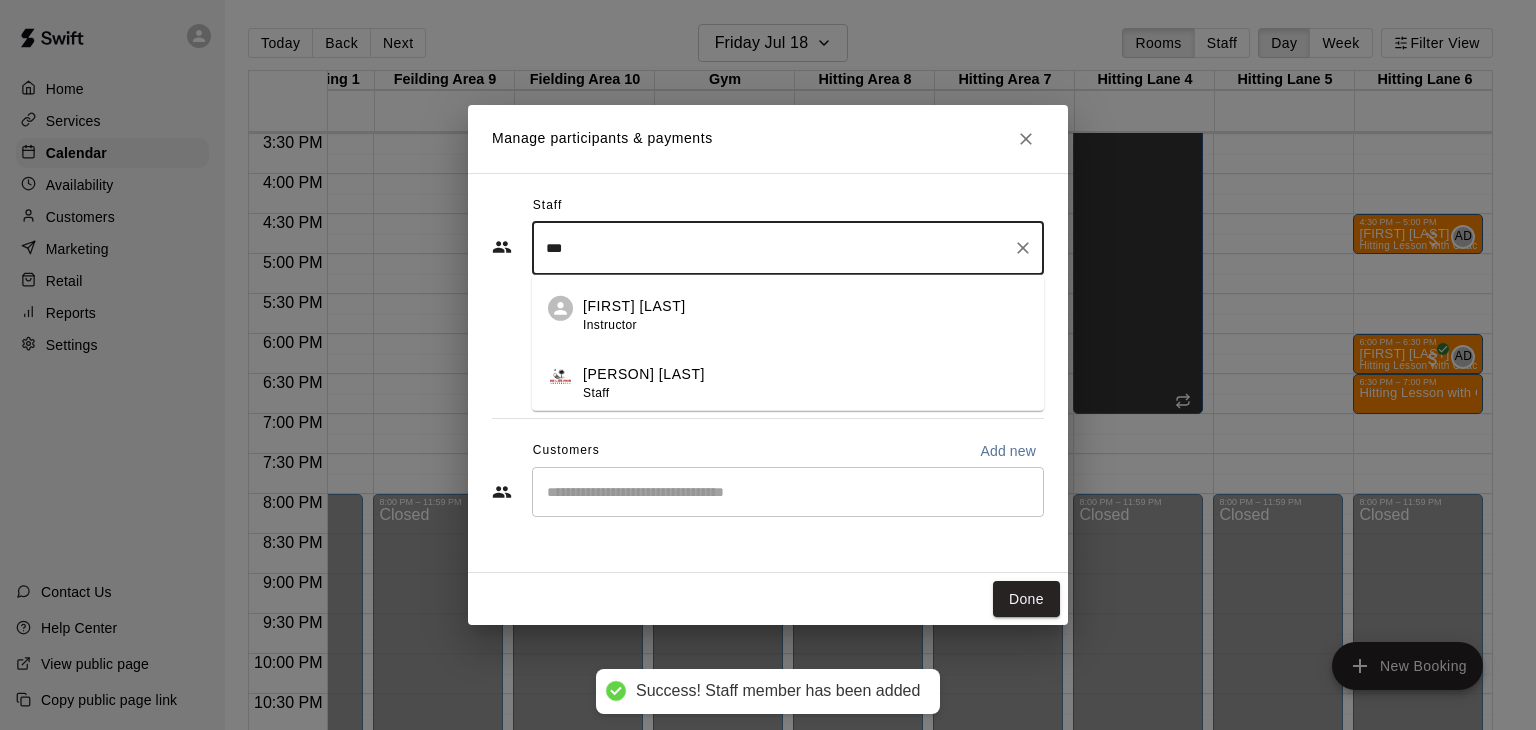 type on "***" 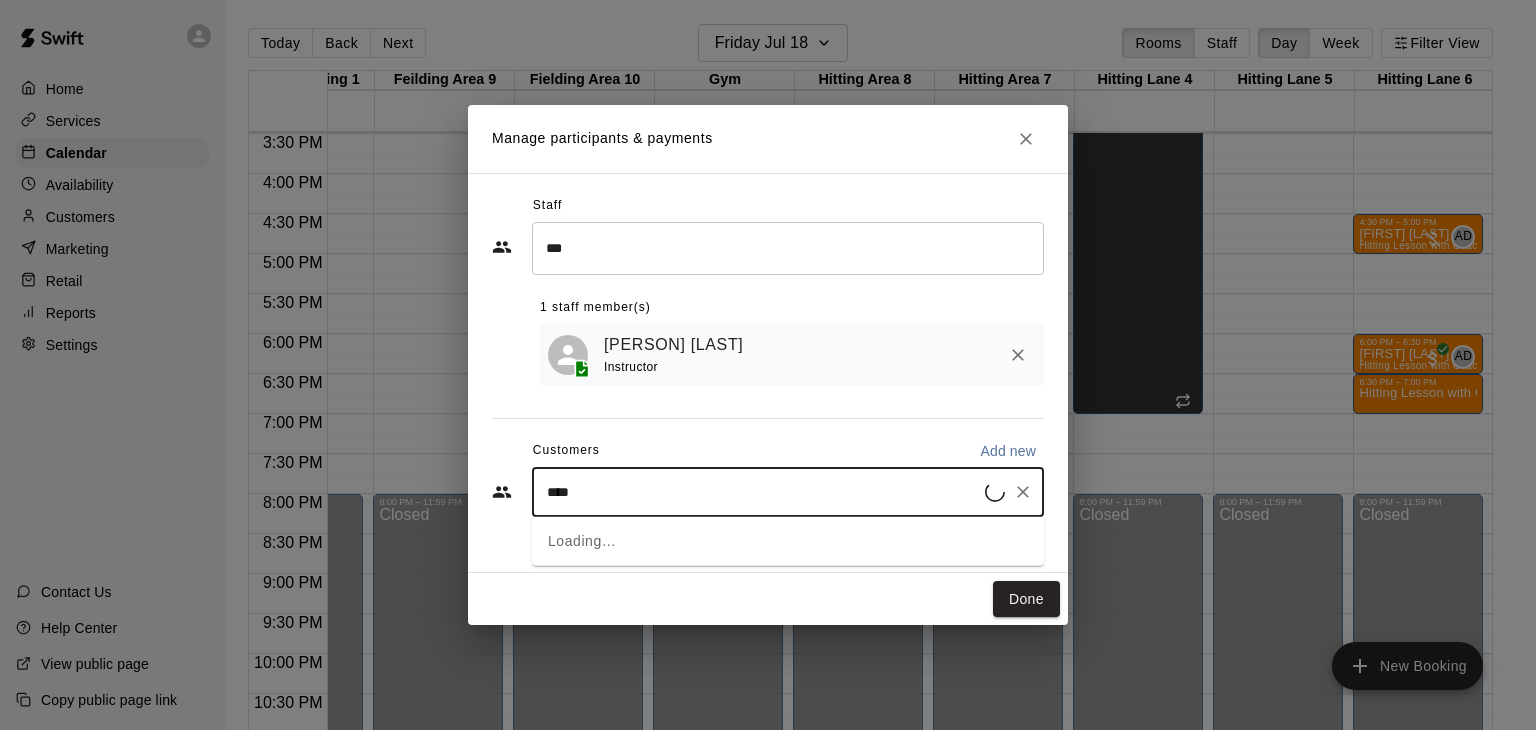 type on "*****" 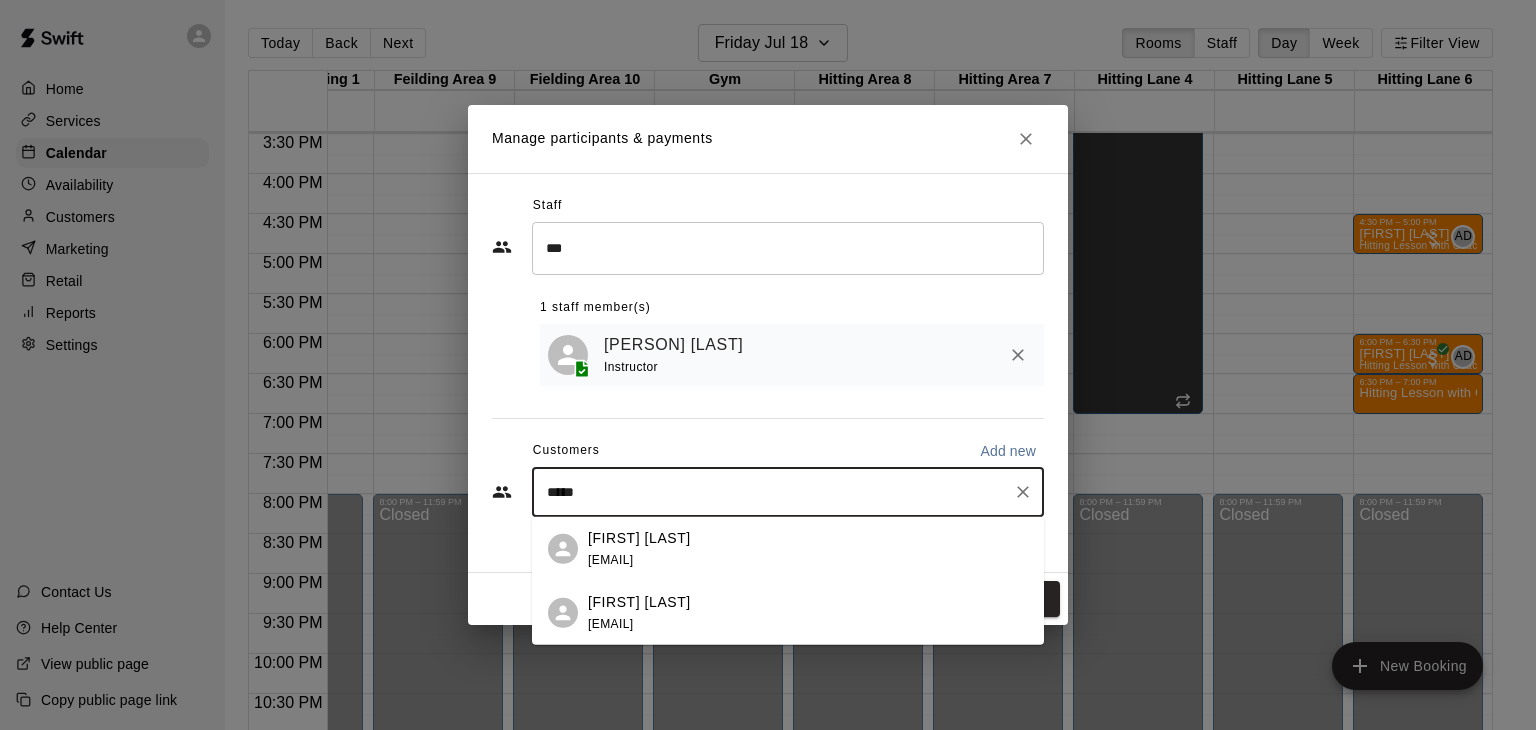 click on "[FIRST] [LAST]" at bounding box center (639, 601) 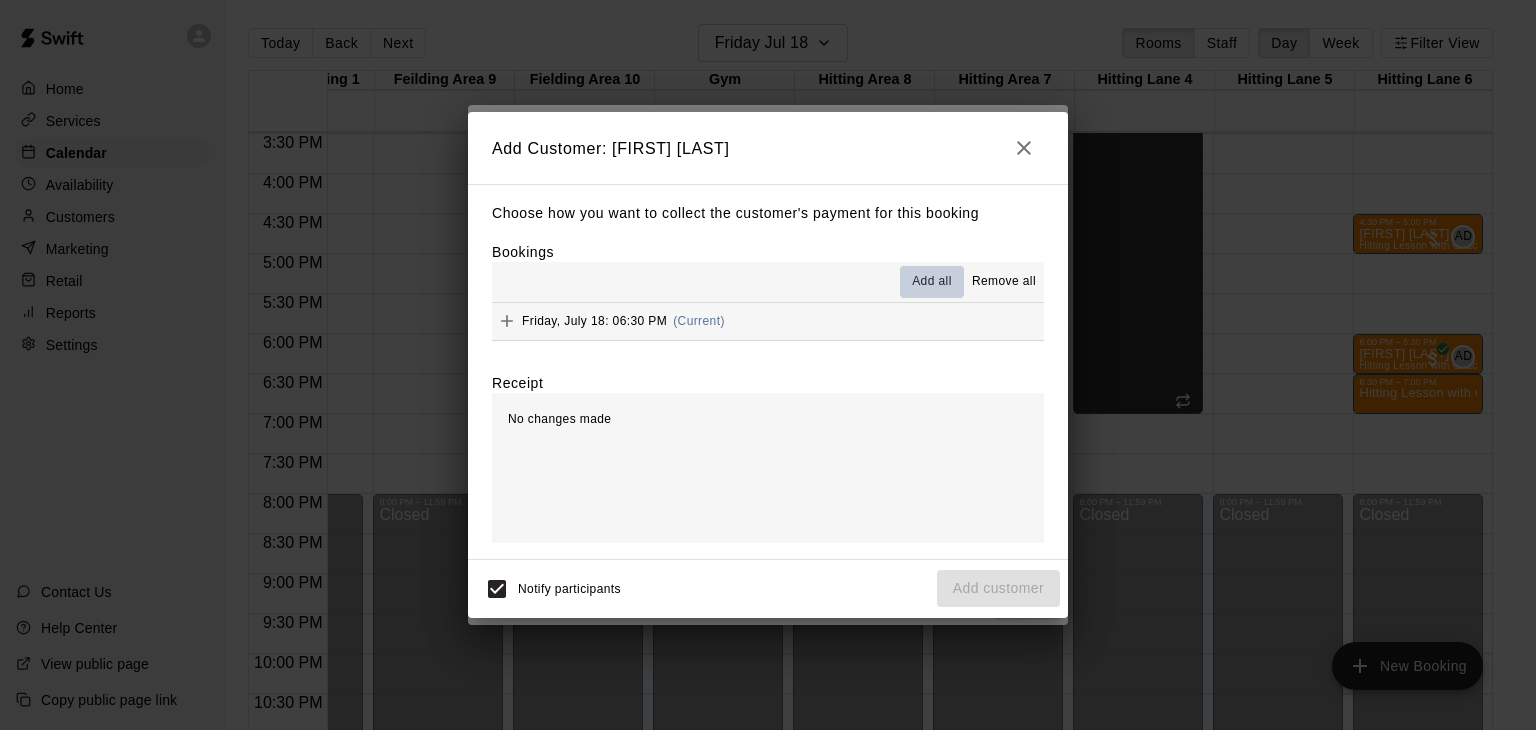 click on "Add all" at bounding box center [932, 282] 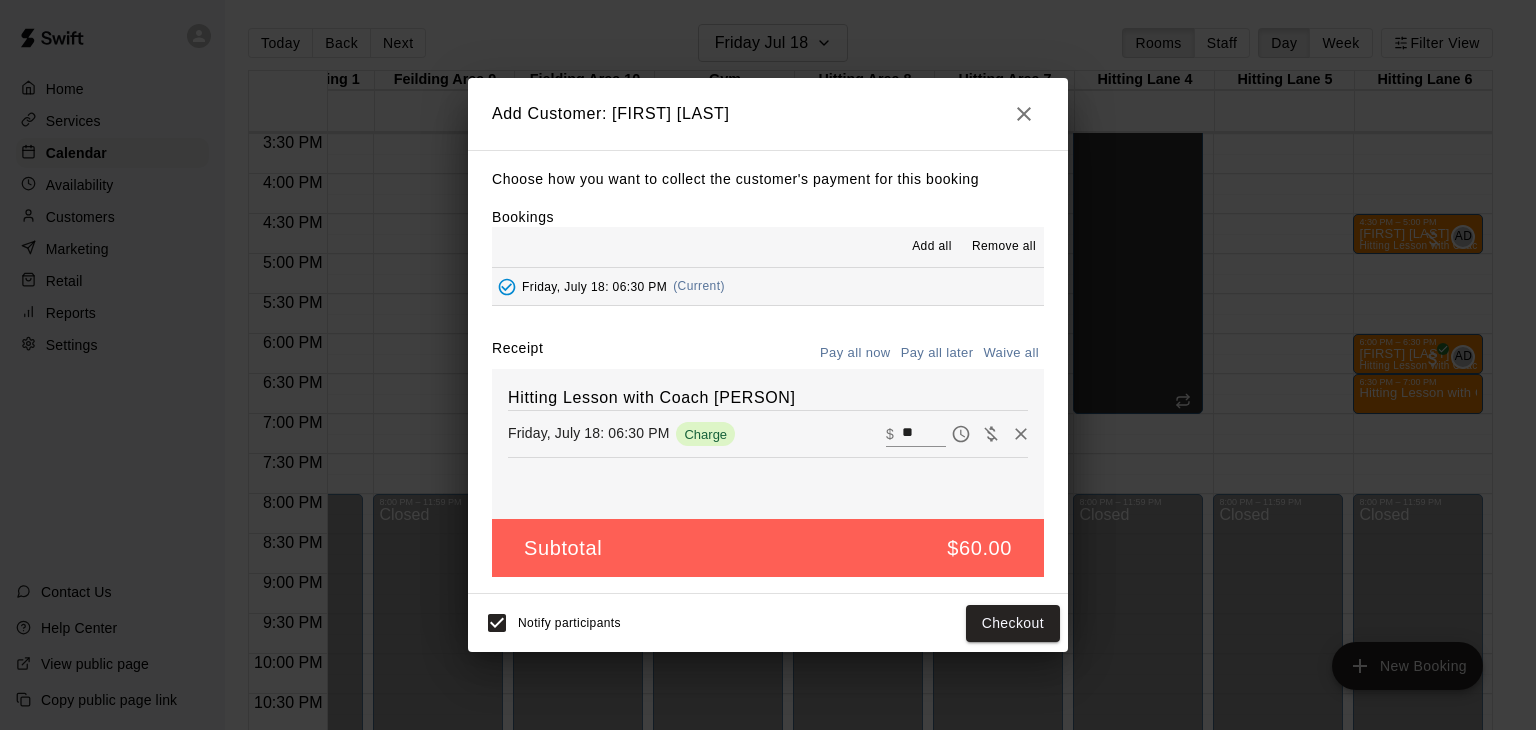 click on "Pay all later" at bounding box center (937, 353) 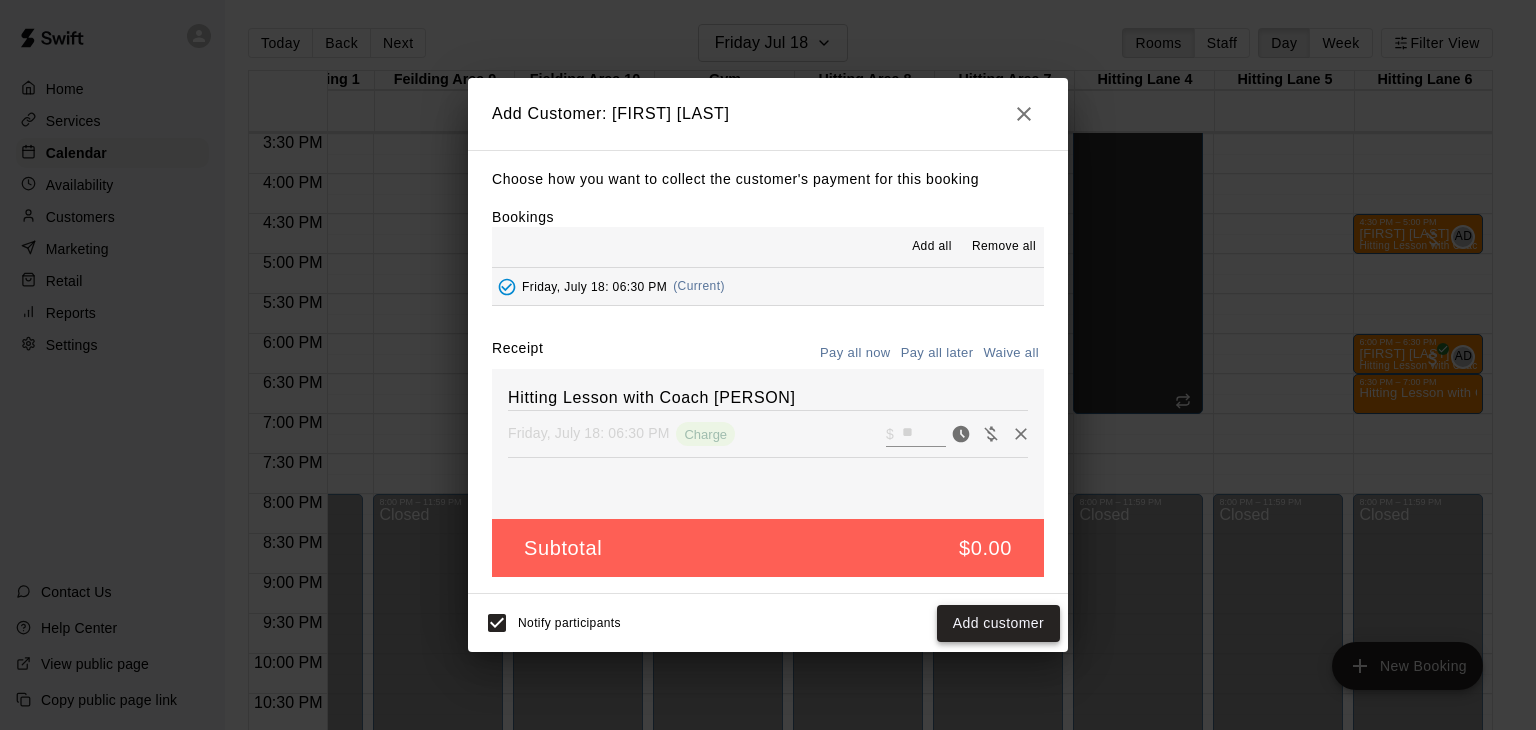 click on "Add customer" at bounding box center (998, 623) 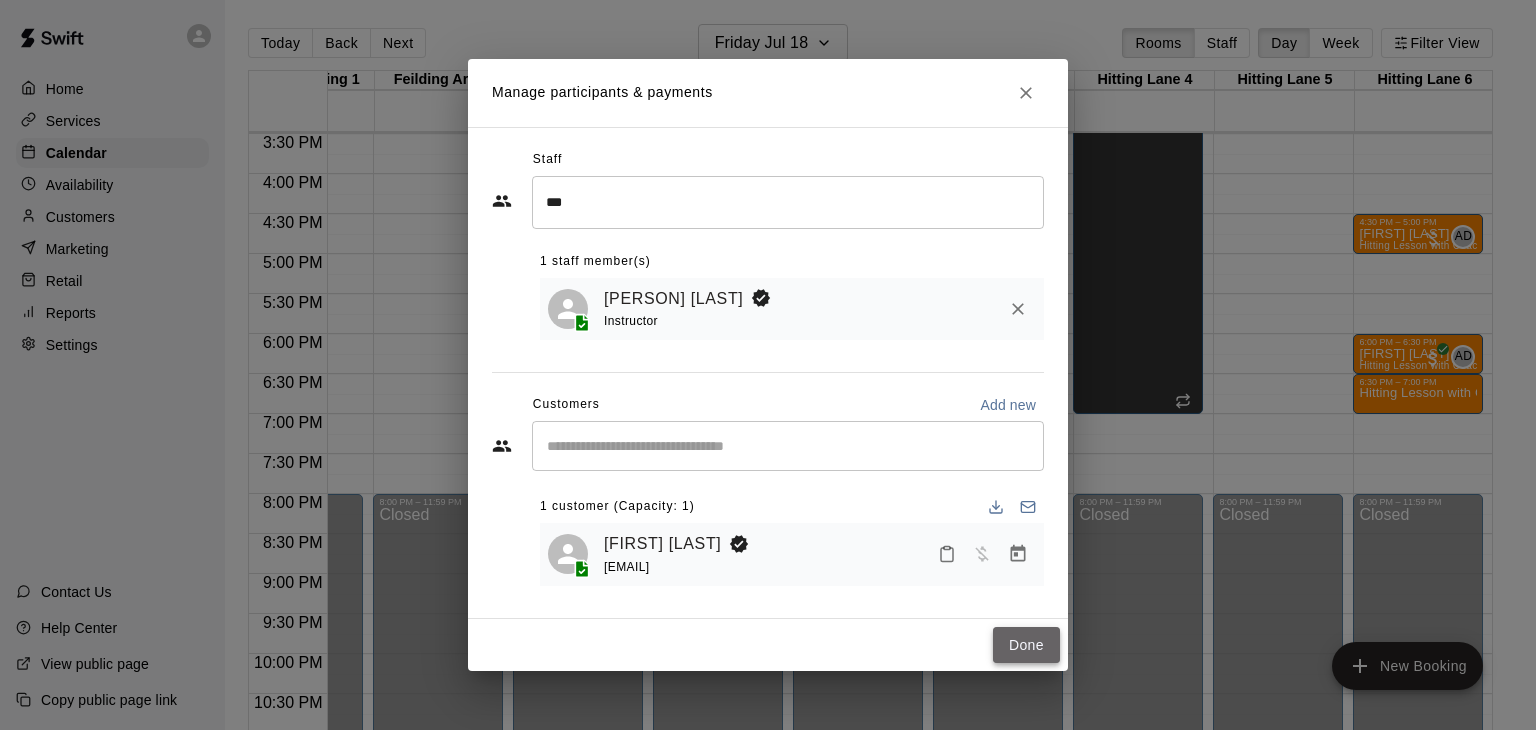 click on "Done" at bounding box center [1026, 645] 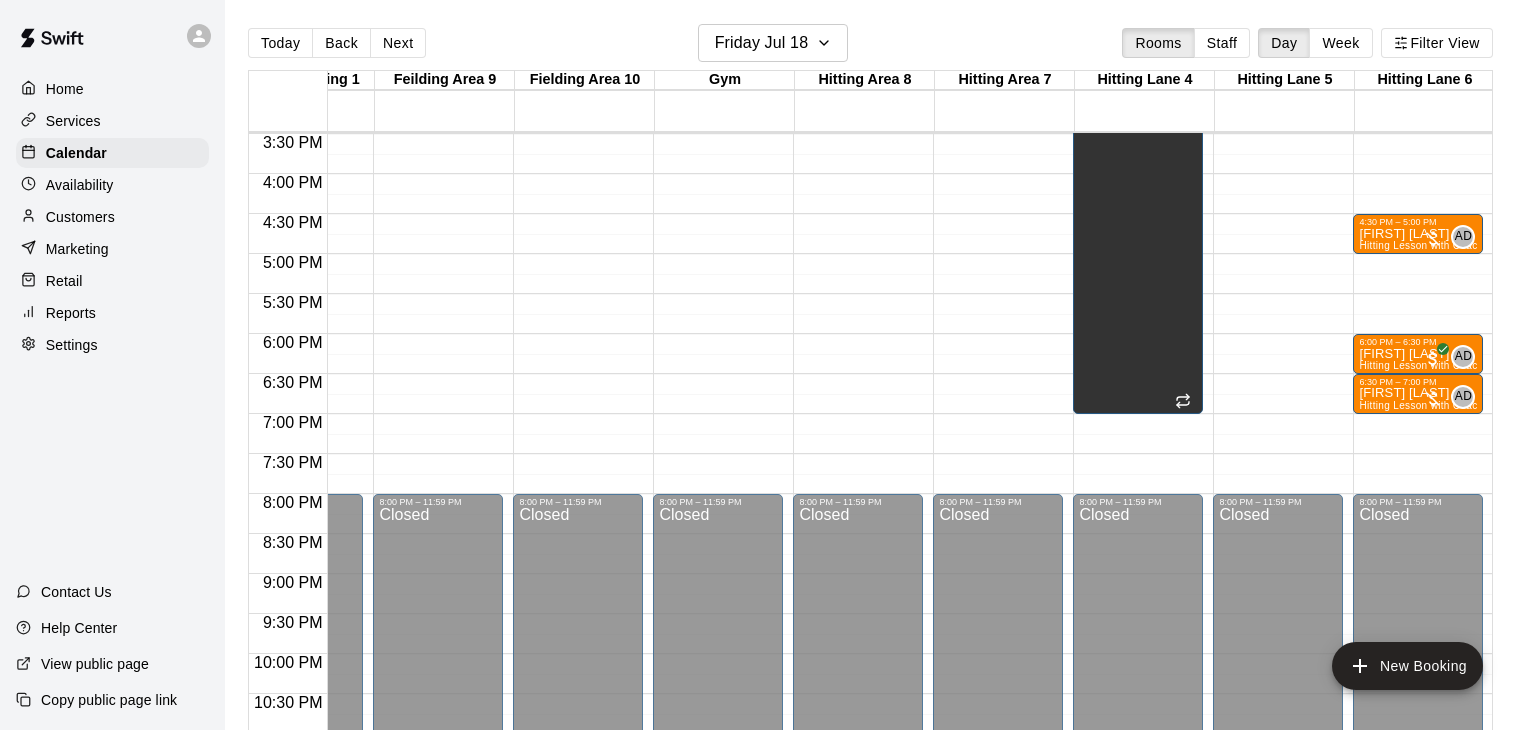 click on "Closed" at bounding box center (998, 663) 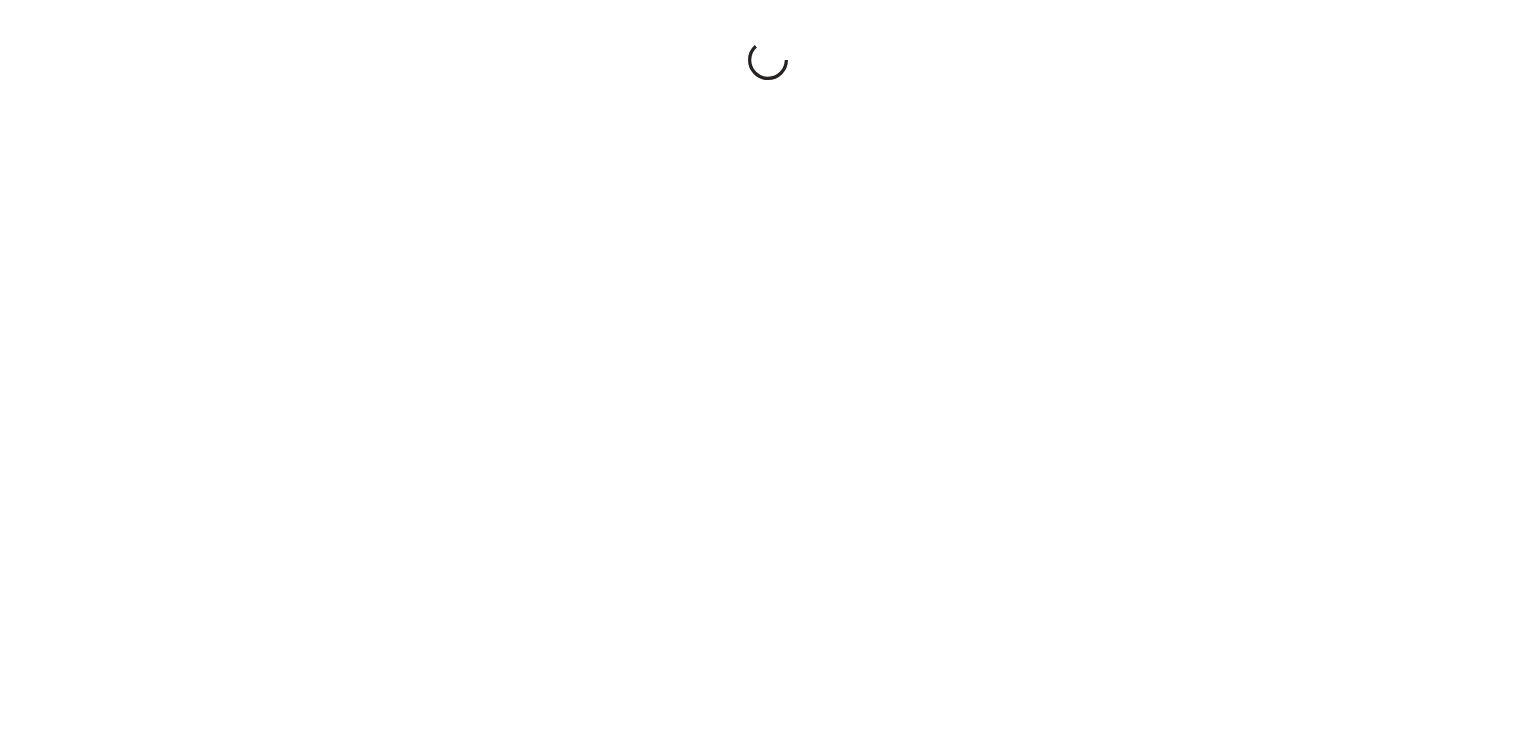 scroll, scrollTop: 0, scrollLeft: 0, axis: both 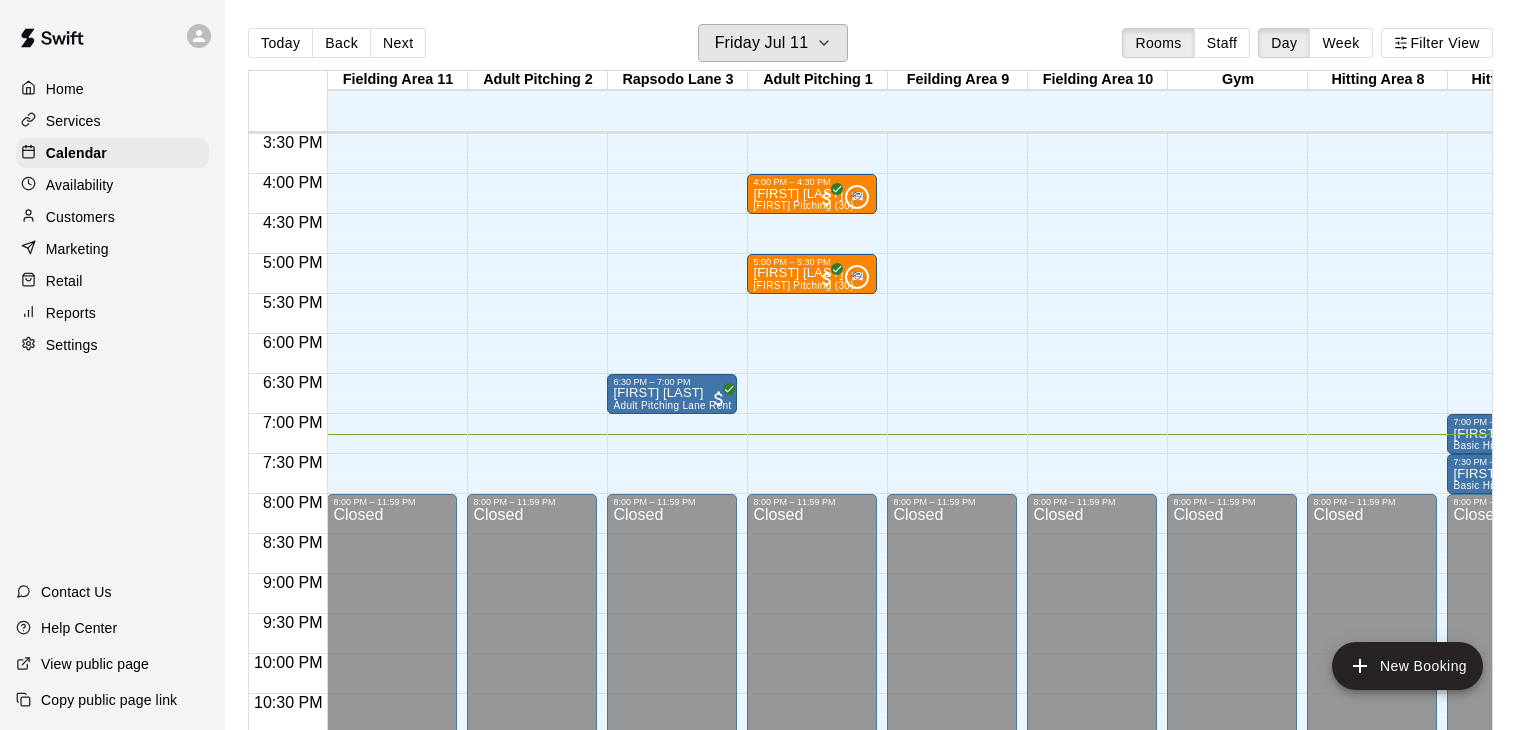 click on "Friday Jul 11" at bounding box center [773, 43] 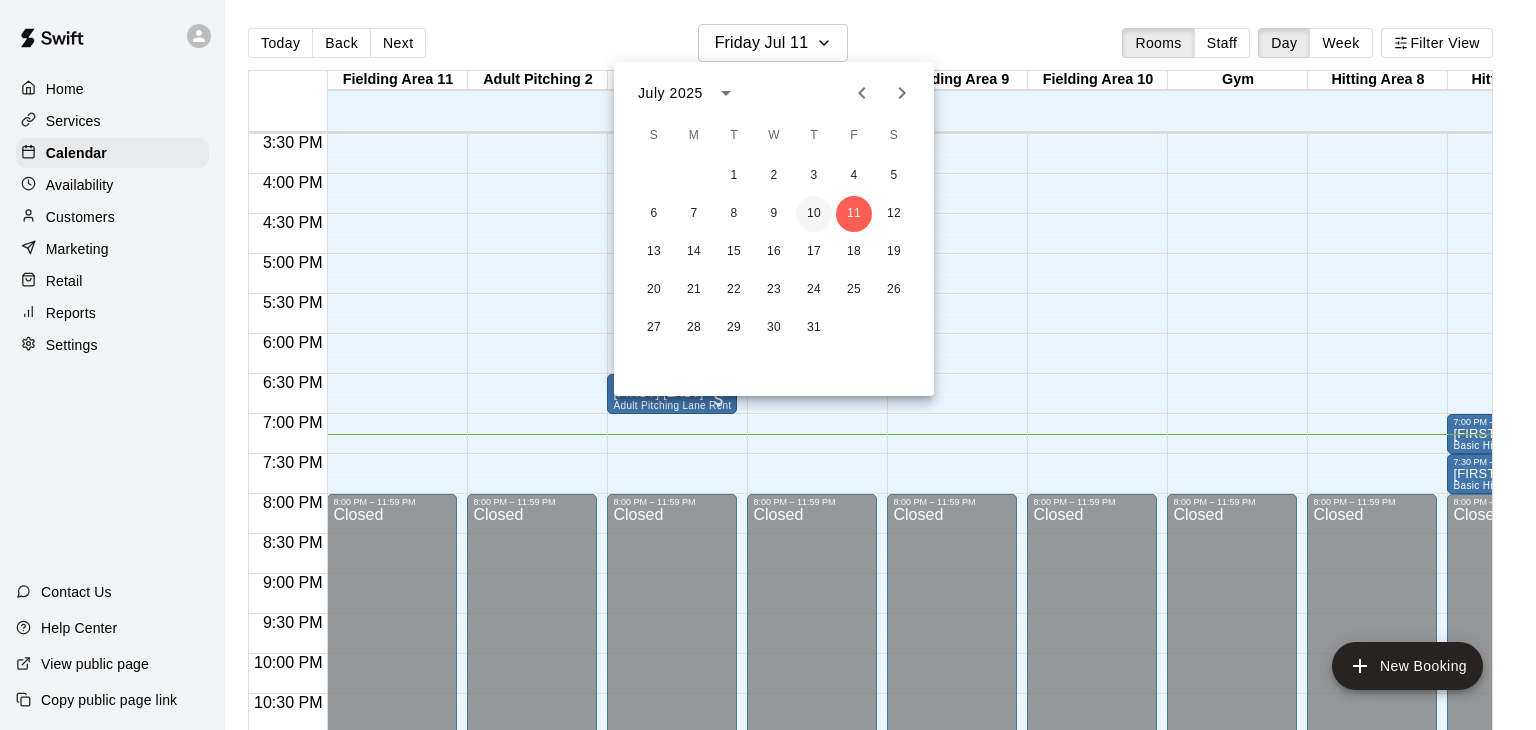 click on "10" at bounding box center (814, 214) 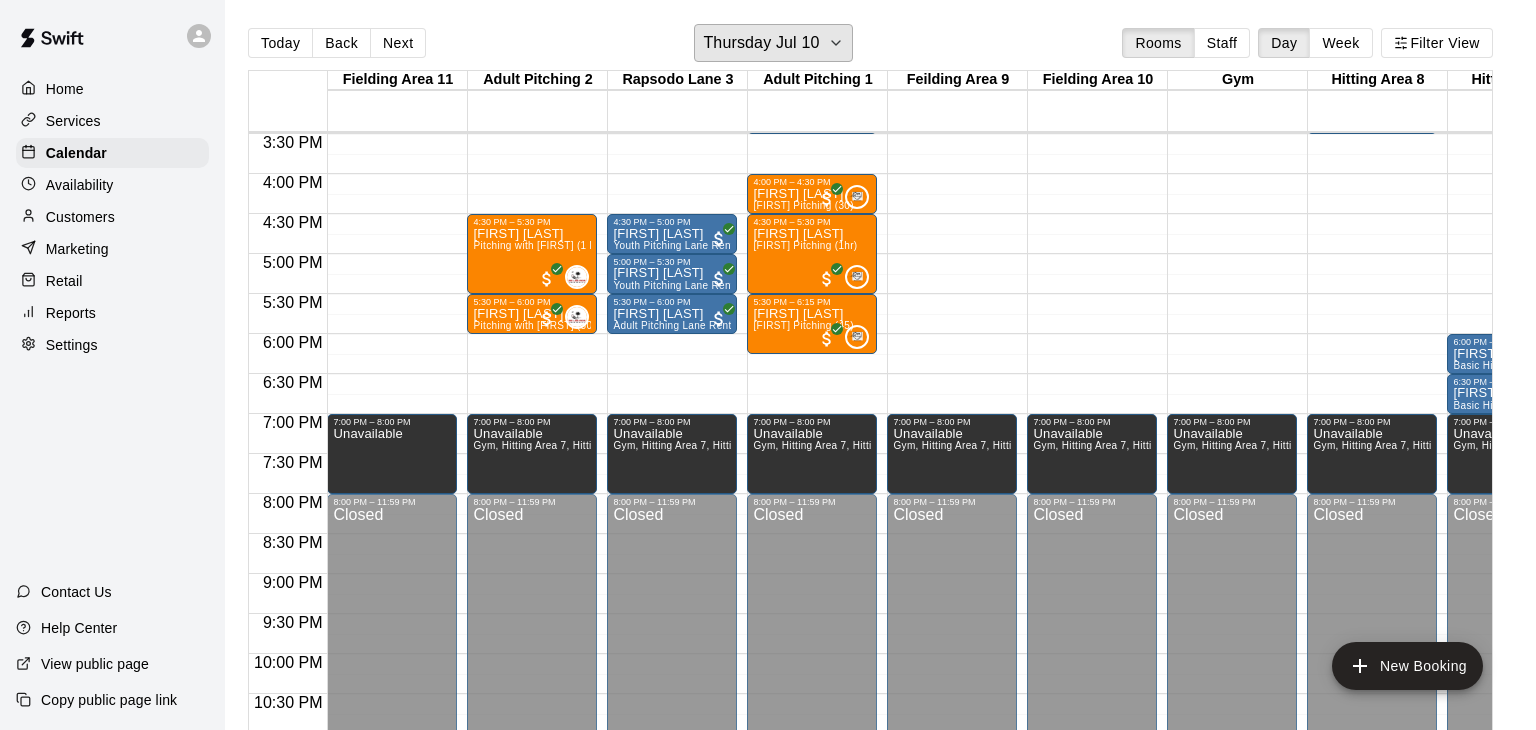 scroll, scrollTop: 1239, scrollLeft: 124, axis: both 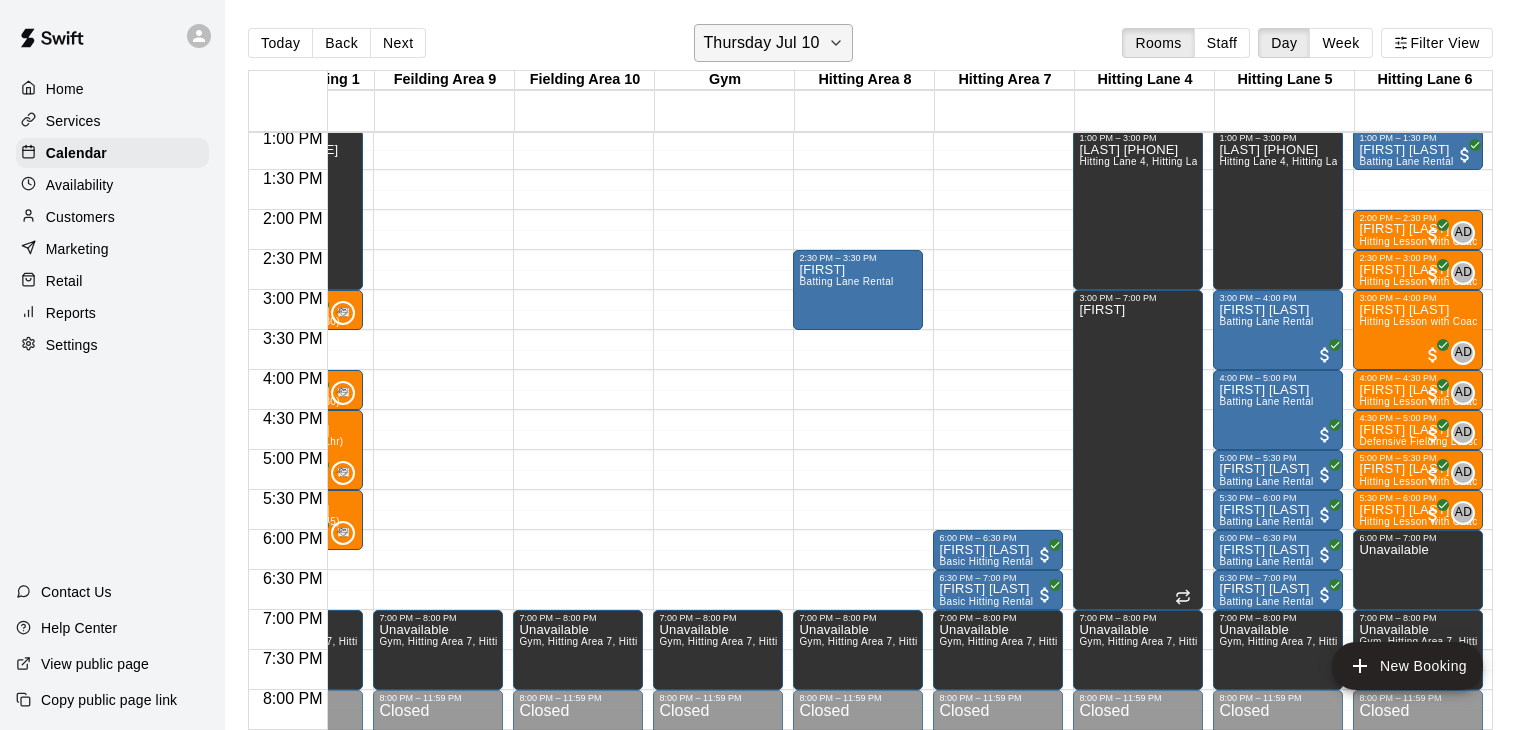click 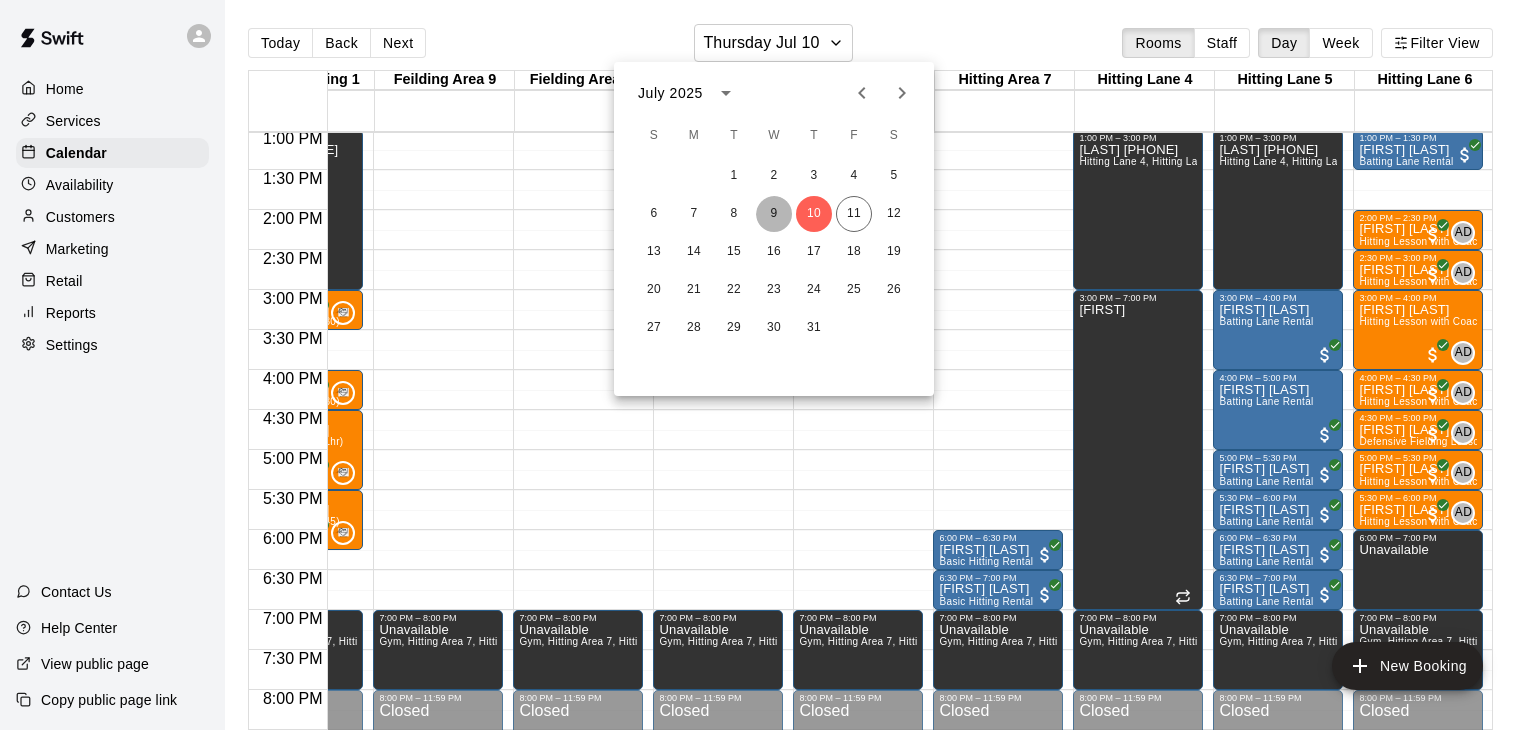 click on "9" at bounding box center [774, 214] 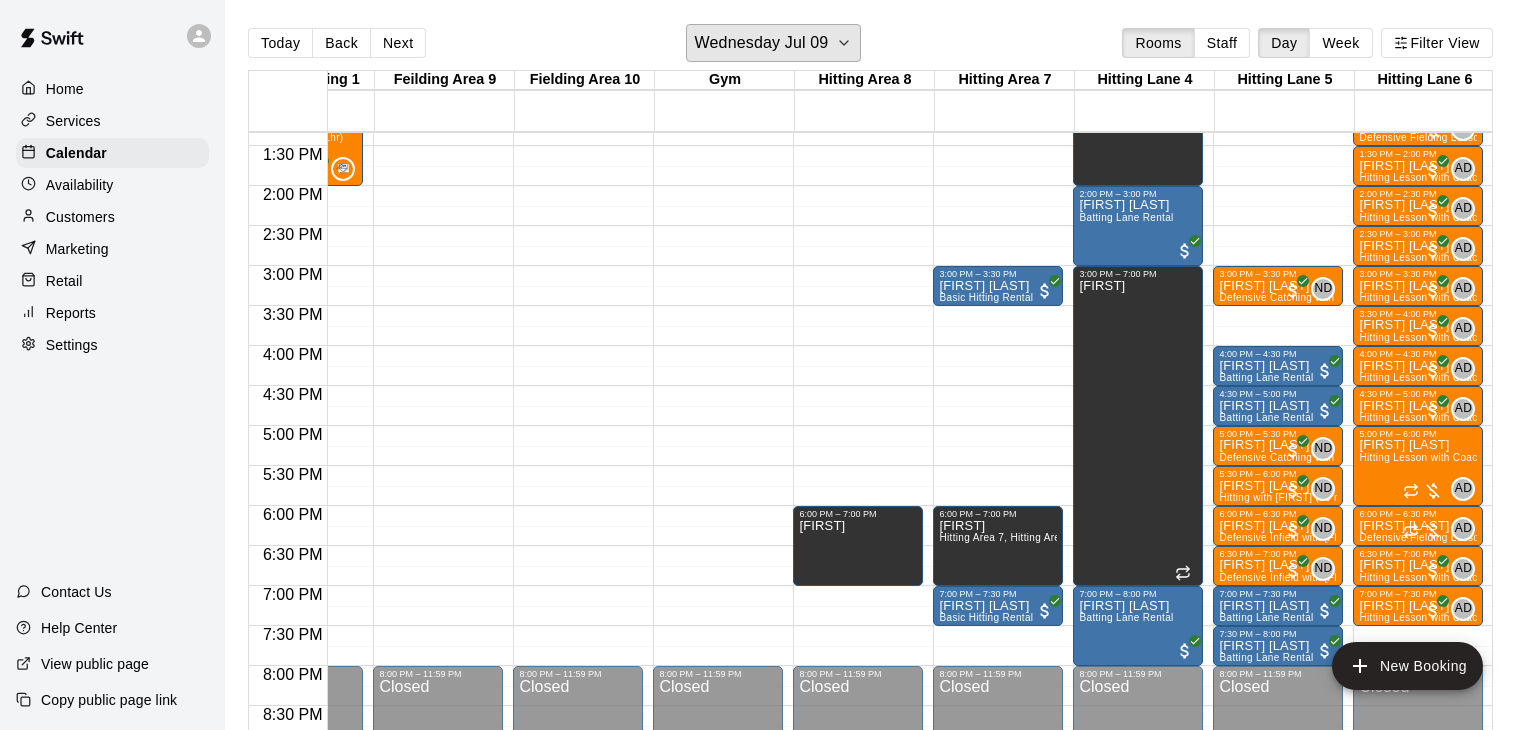 scroll, scrollTop: 1068, scrollLeft: 514, axis: both 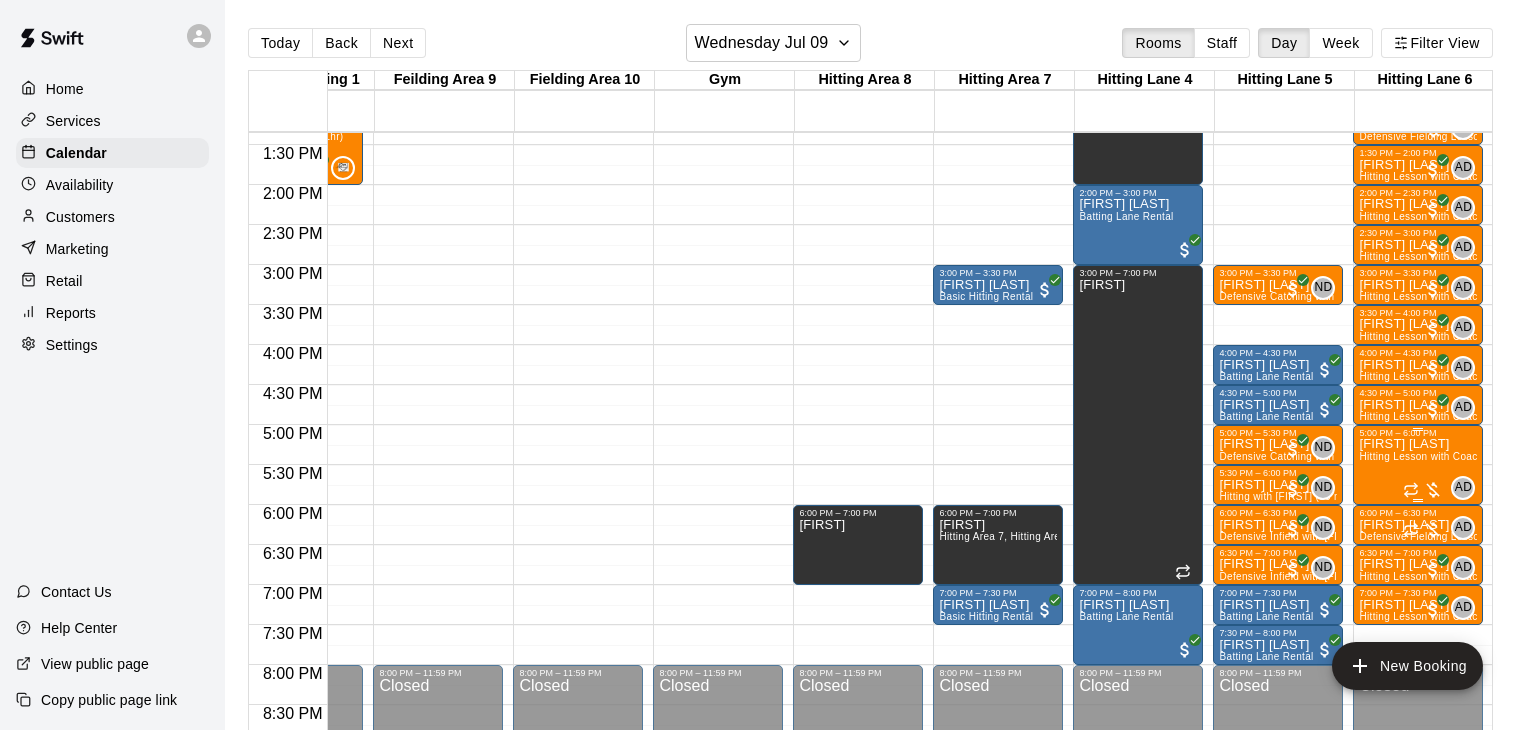 click on "Hitting Lesson with Coach [PERSON] ([DURATION])" at bounding box center (1472, 456) 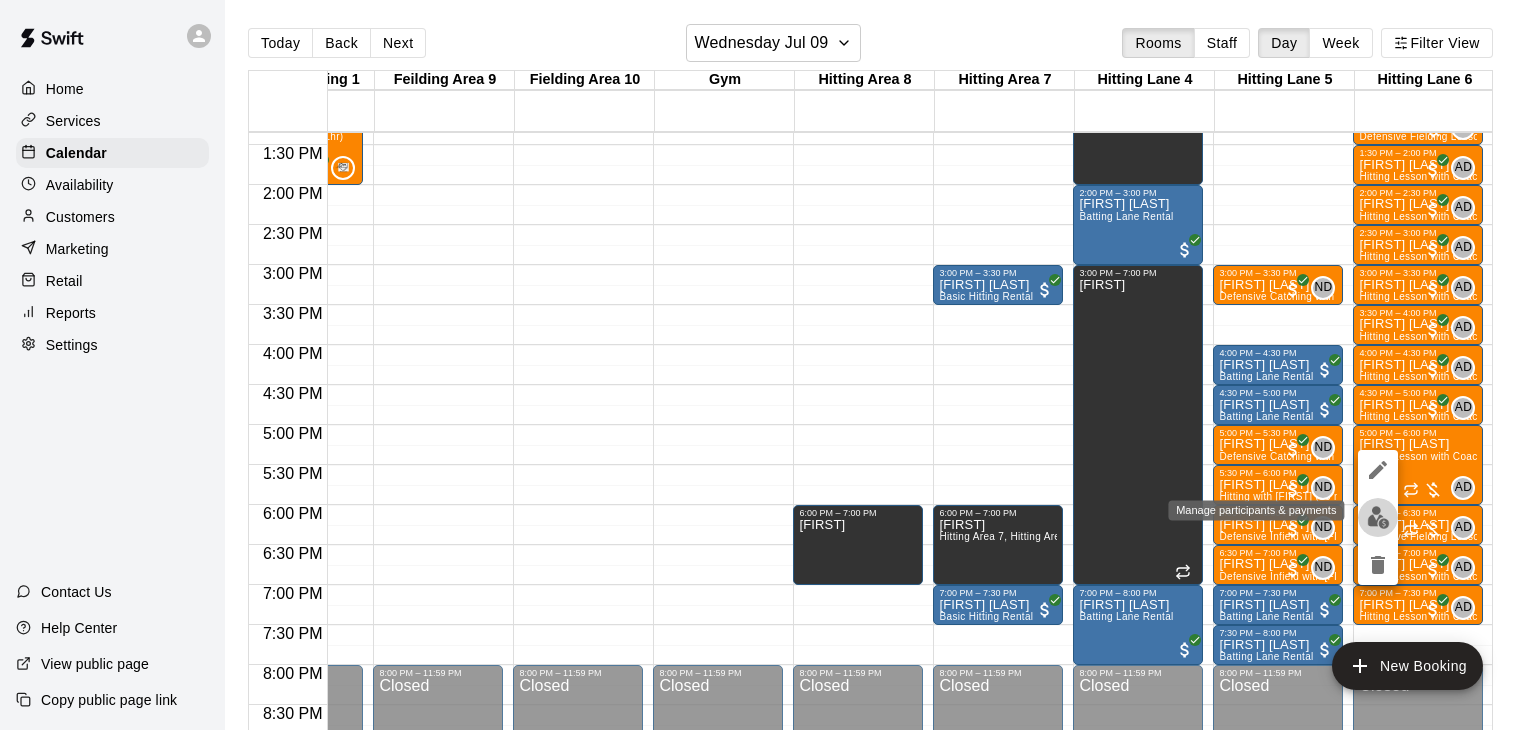 click at bounding box center [1378, 517] 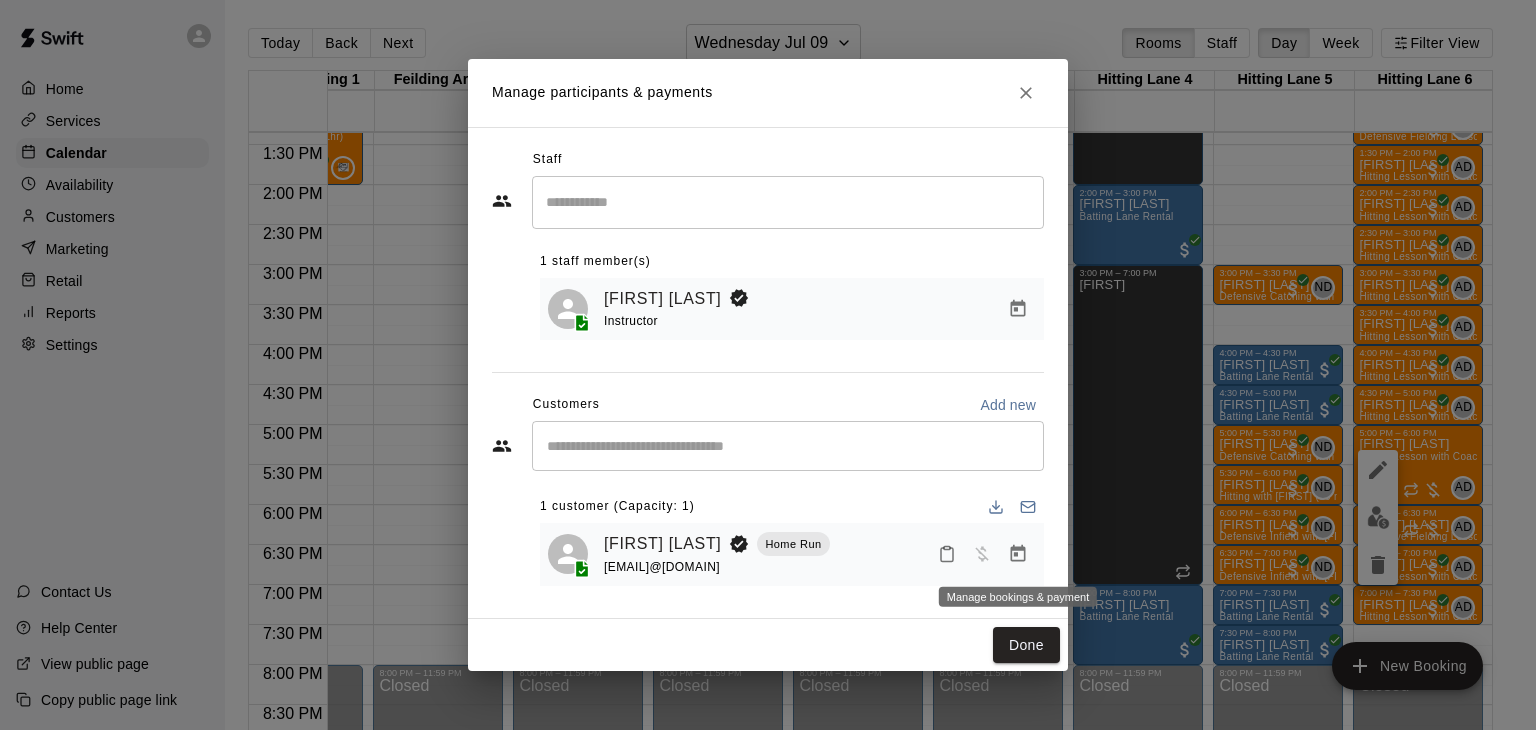 click 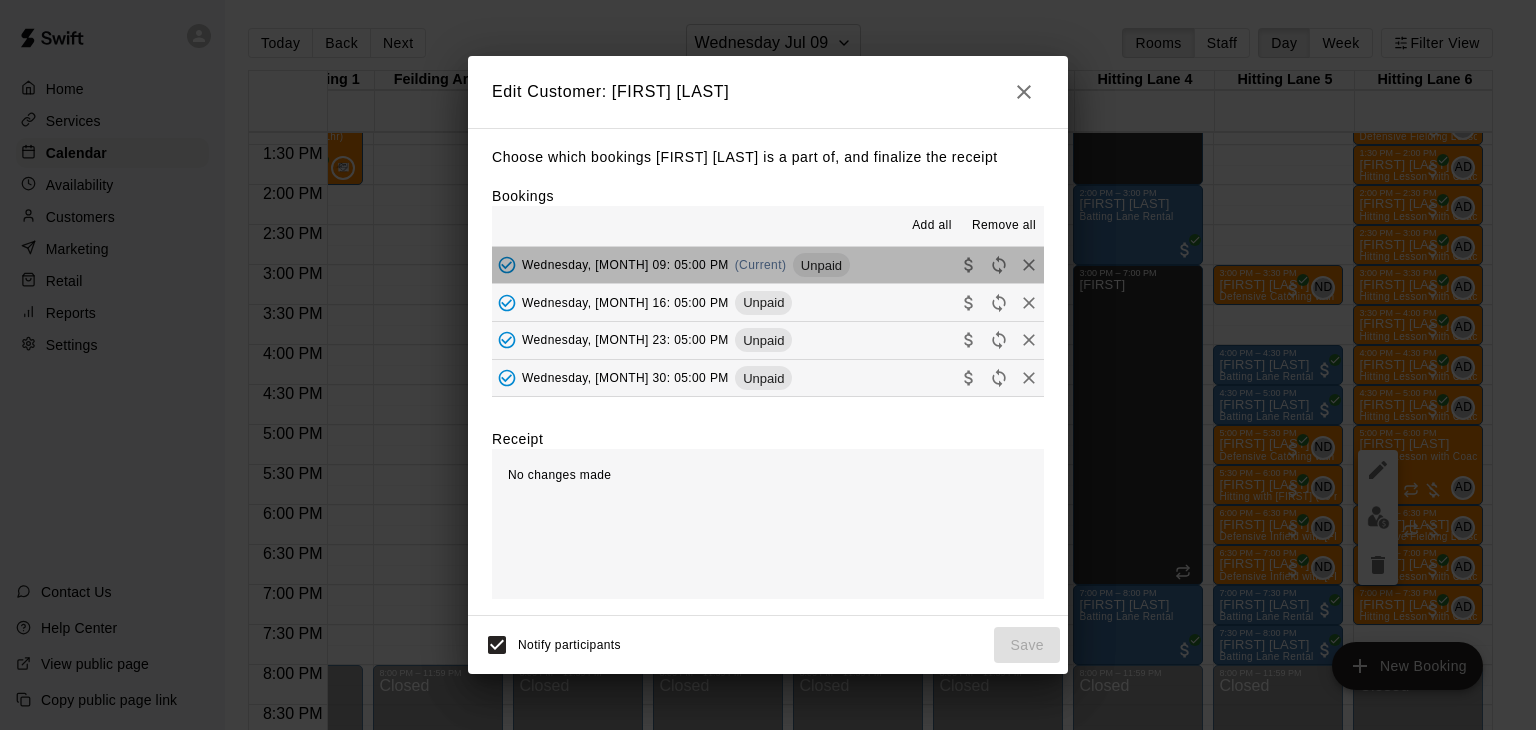 click on "Wednesday, July 09: 05:00 PM" at bounding box center [625, 265] 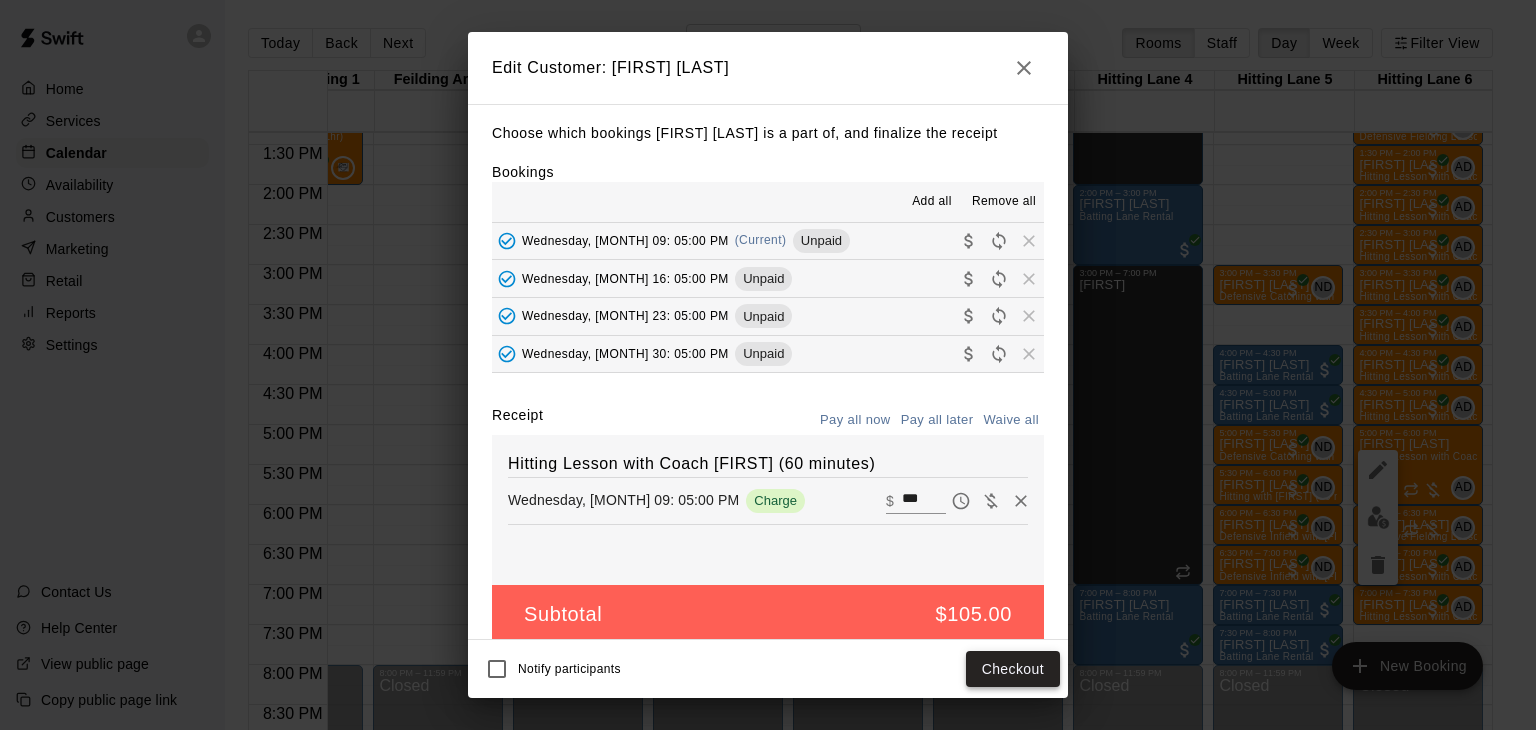 click on "Checkout" at bounding box center [1013, 669] 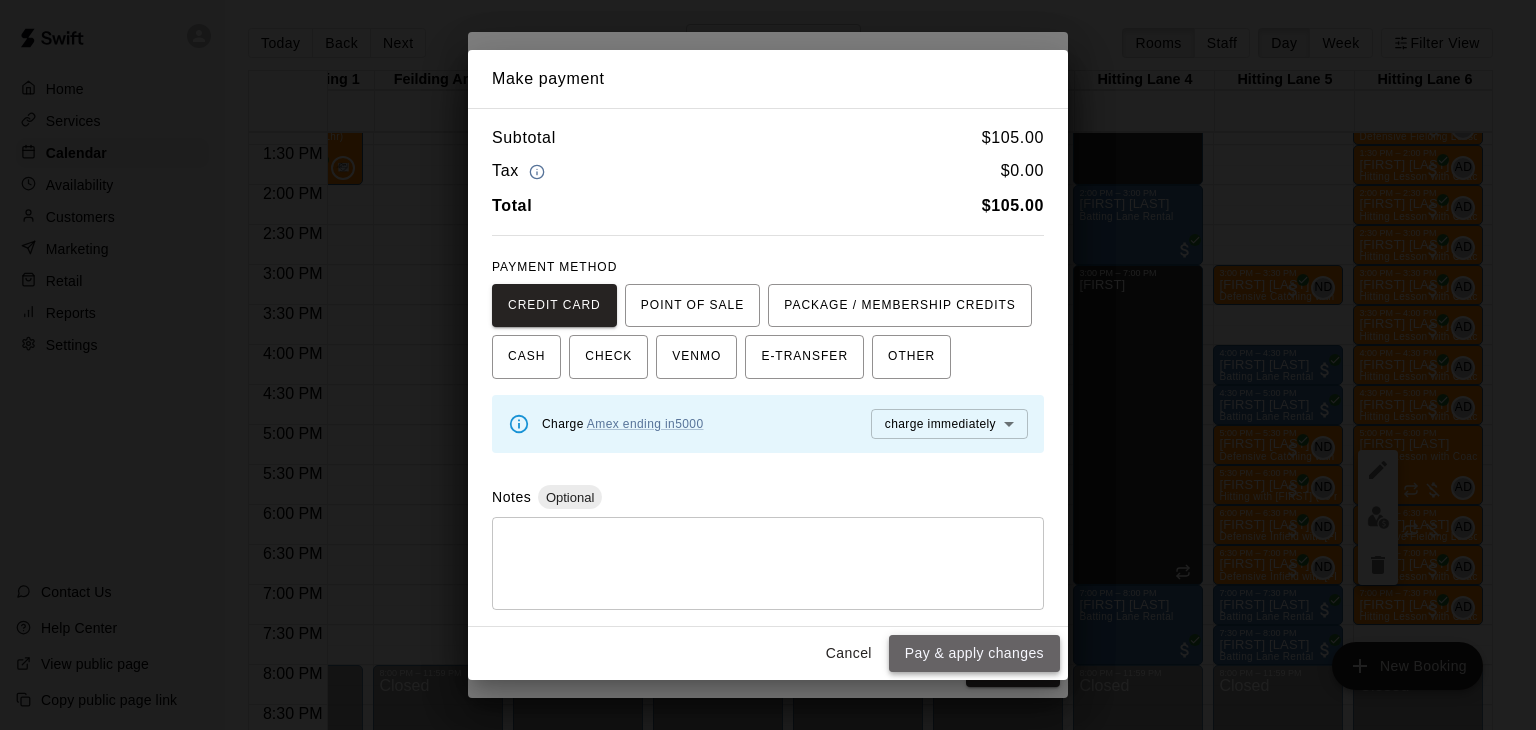 click on "Pay & apply changes" at bounding box center (974, 653) 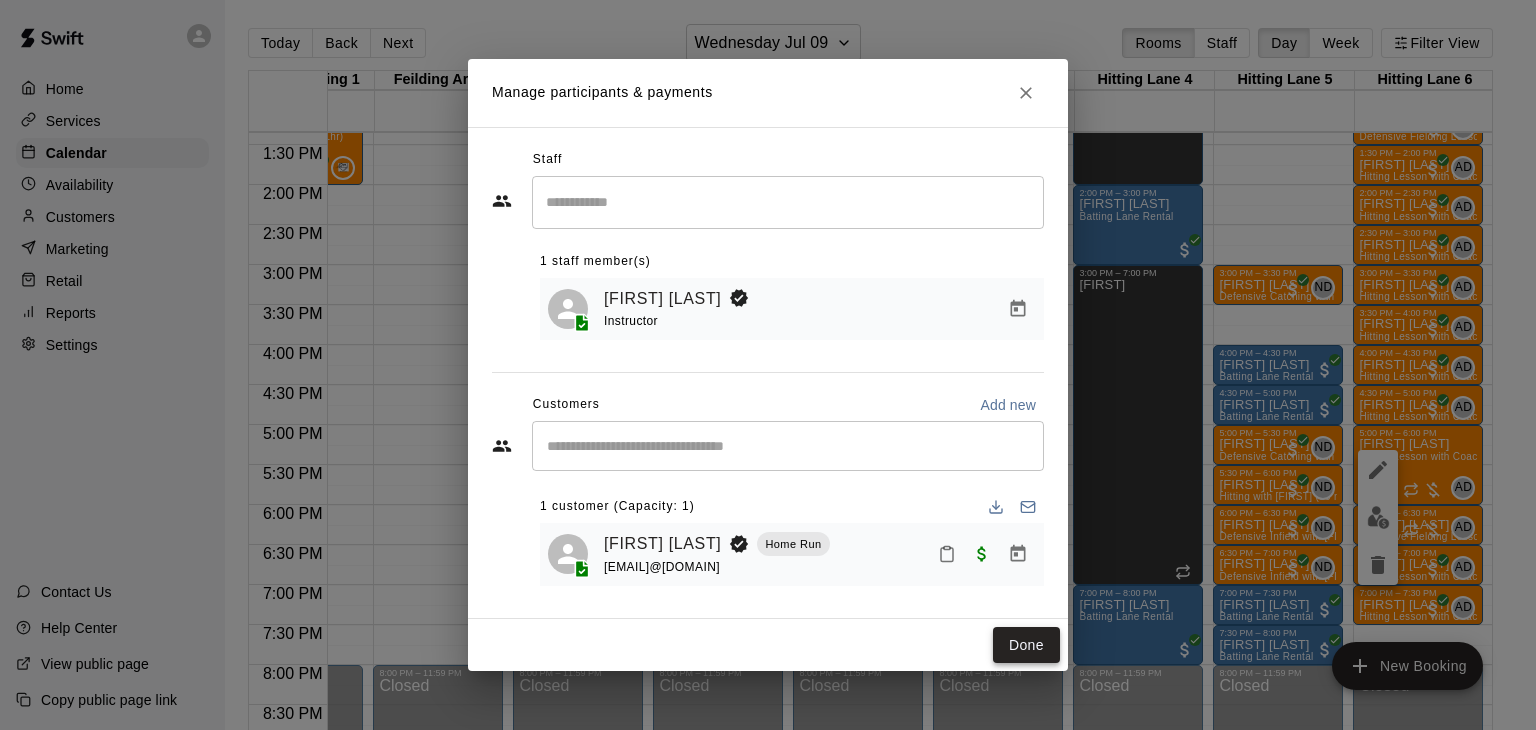 click on "Done" at bounding box center (1026, 645) 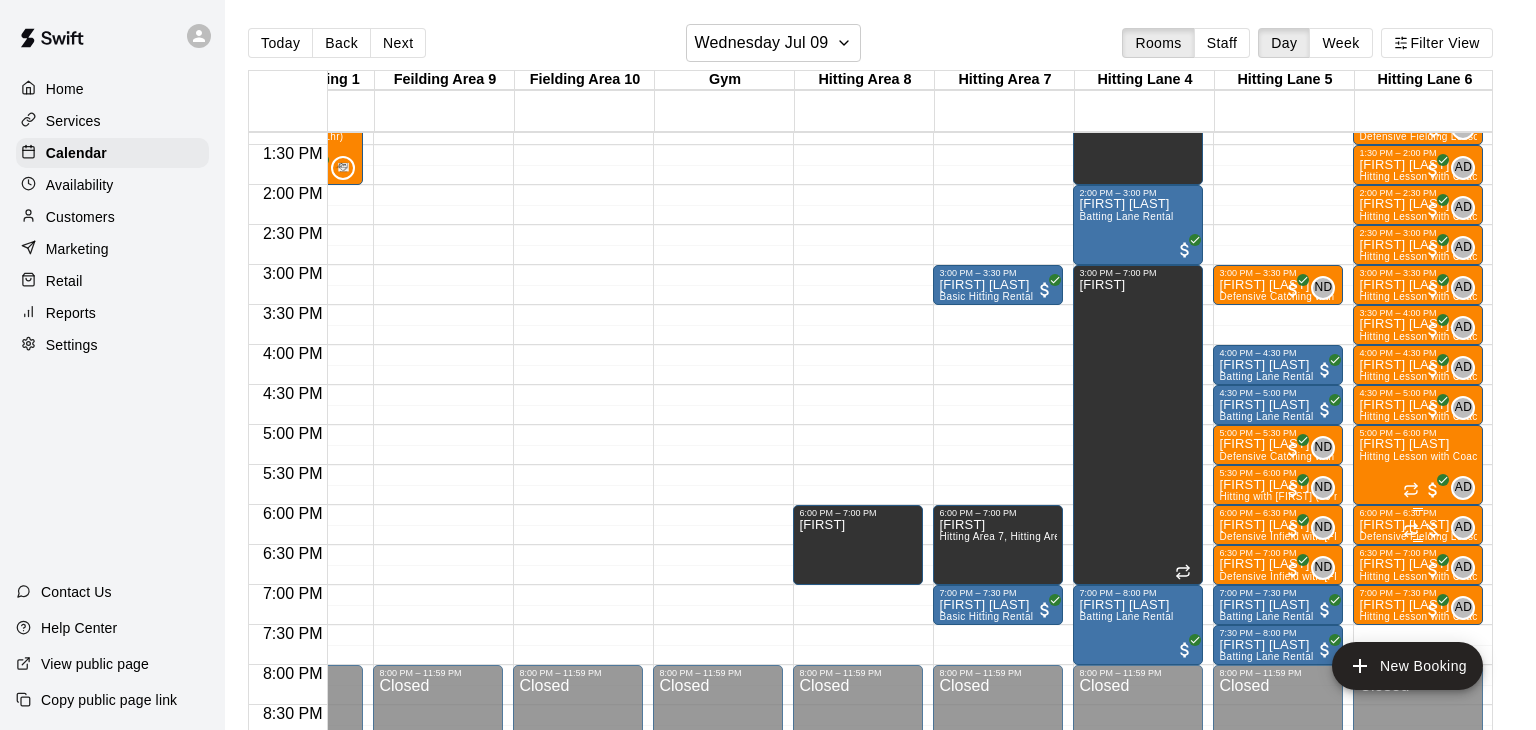 click on "Defensive Fielding Lesson with [PERSON]" at bounding box center [1453, 536] 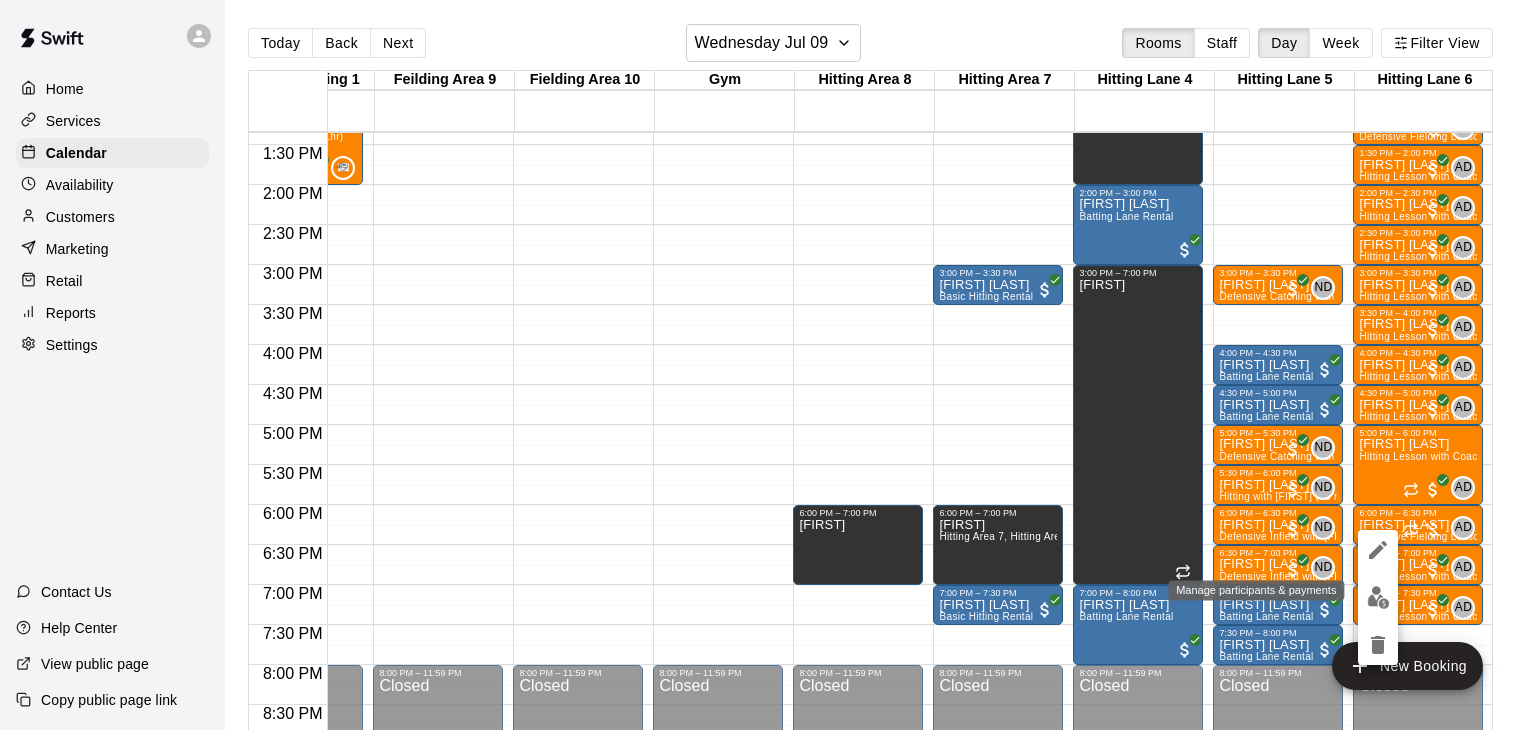 click at bounding box center [1378, 597] 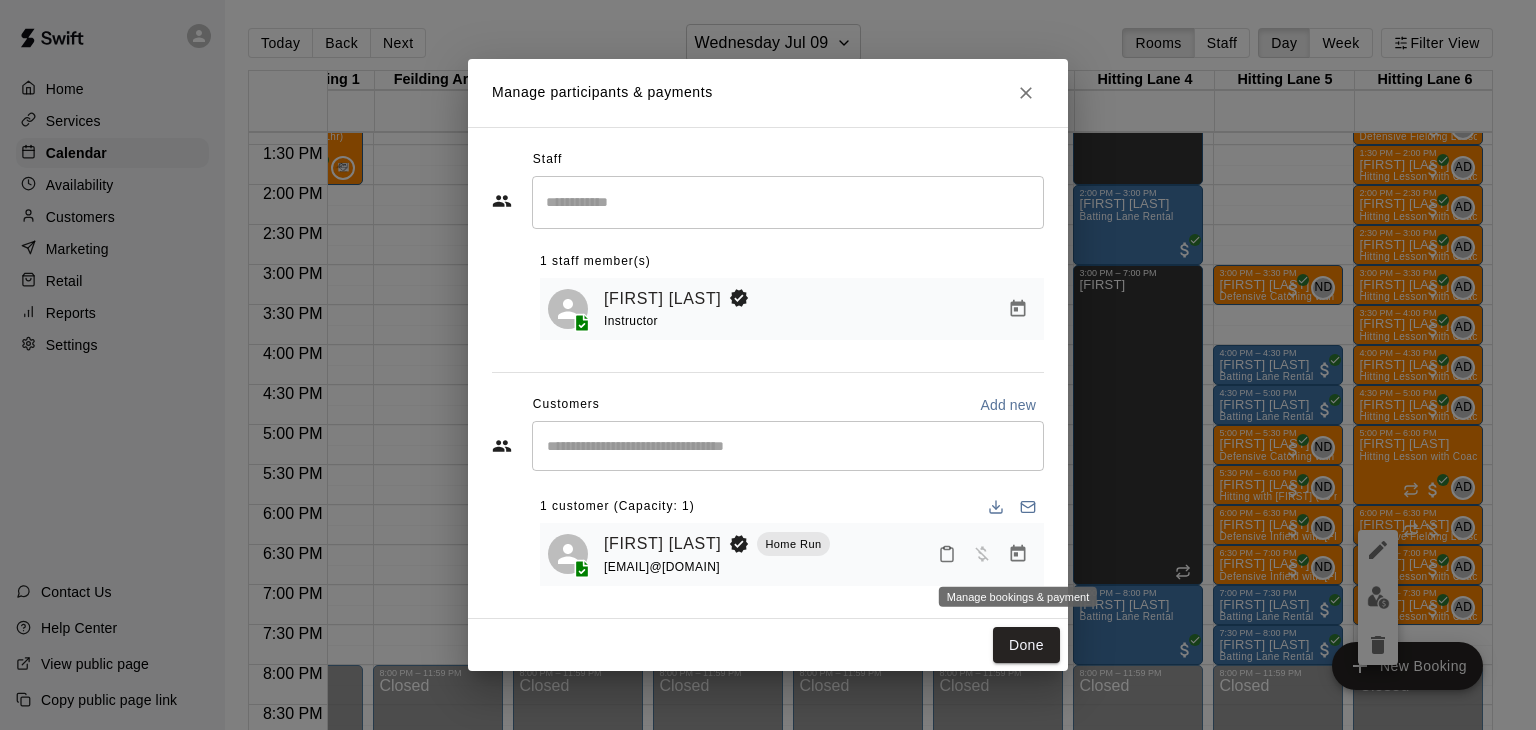click 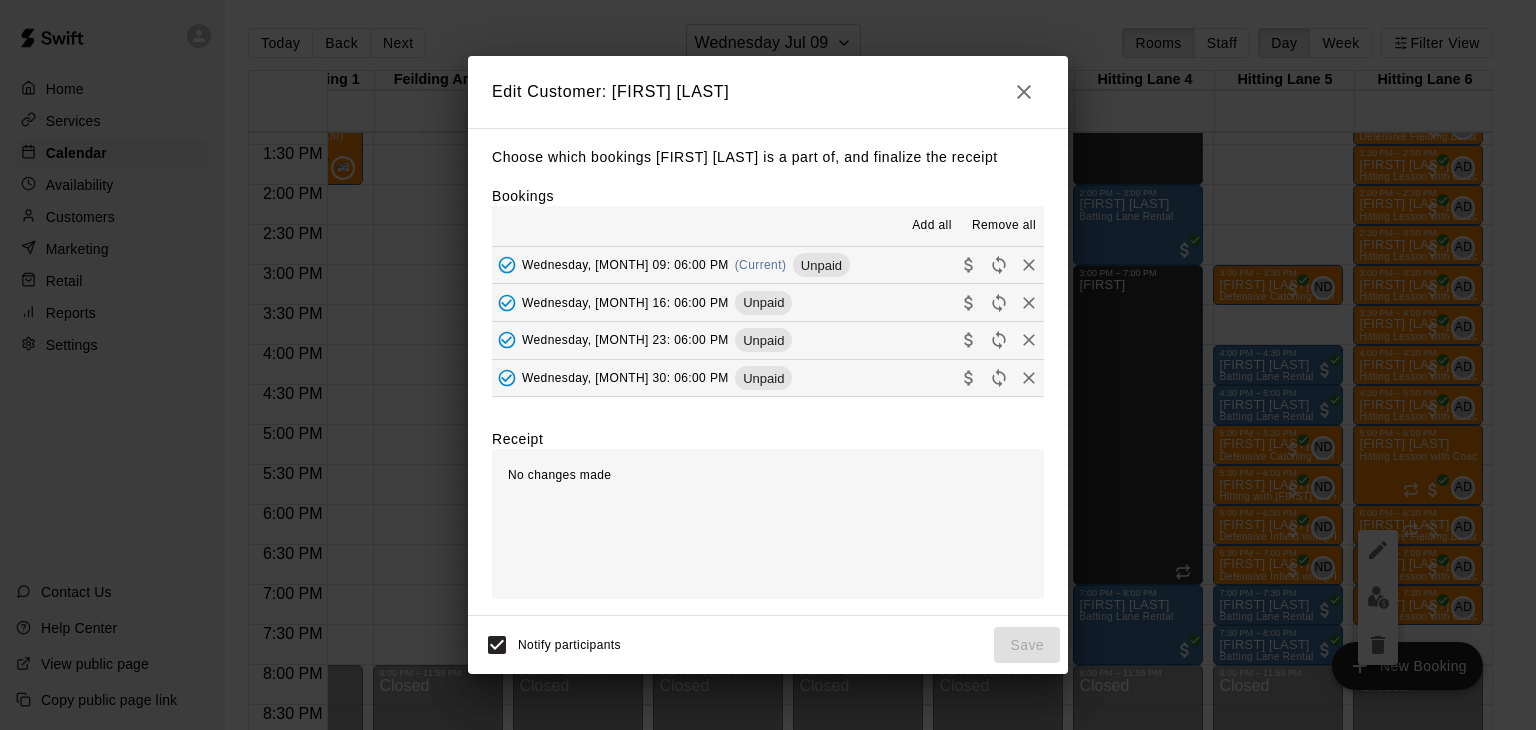click on "Wednesday, July 09: 06:00 PM" at bounding box center (625, 265) 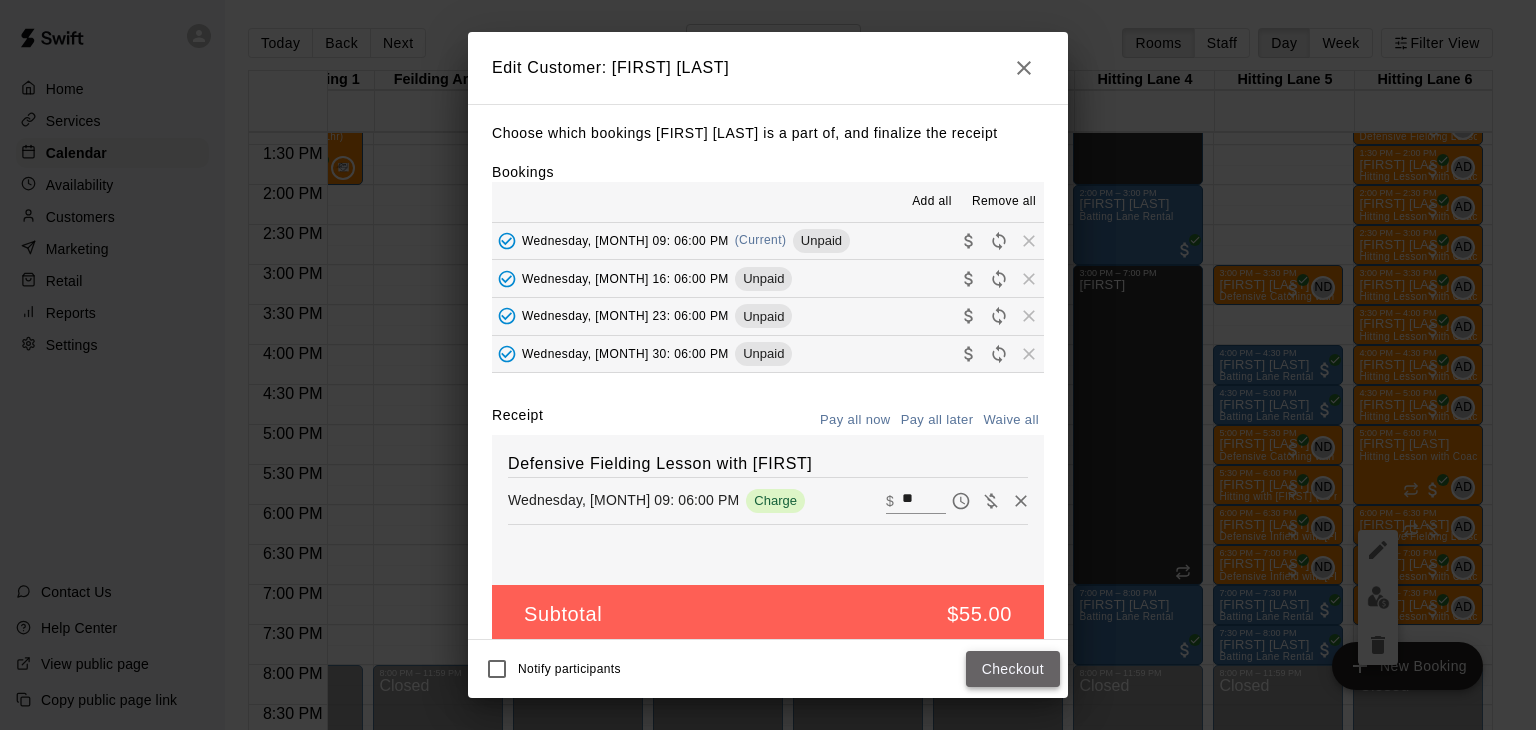 click on "Checkout" at bounding box center [1013, 669] 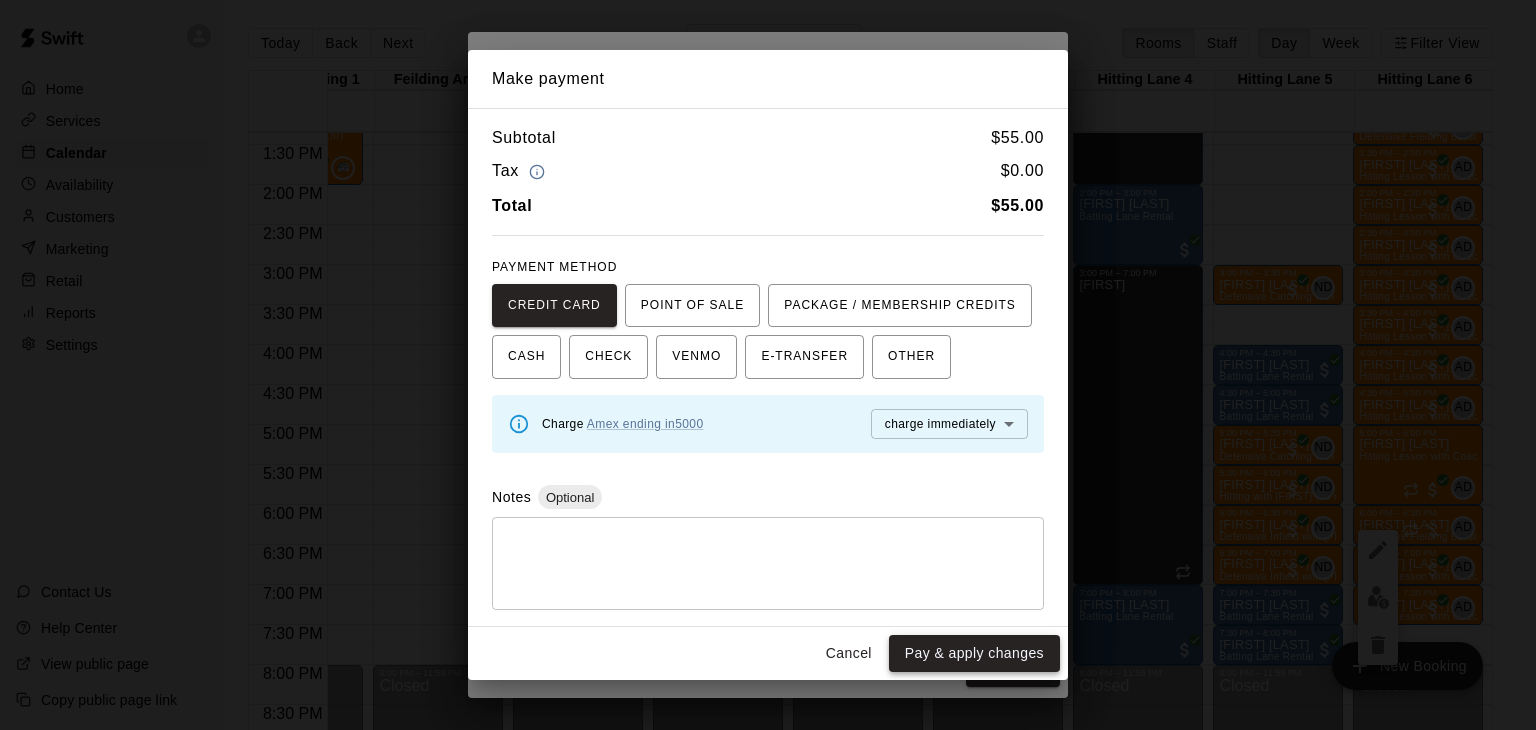click on "Pay & apply changes" at bounding box center [974, 653] 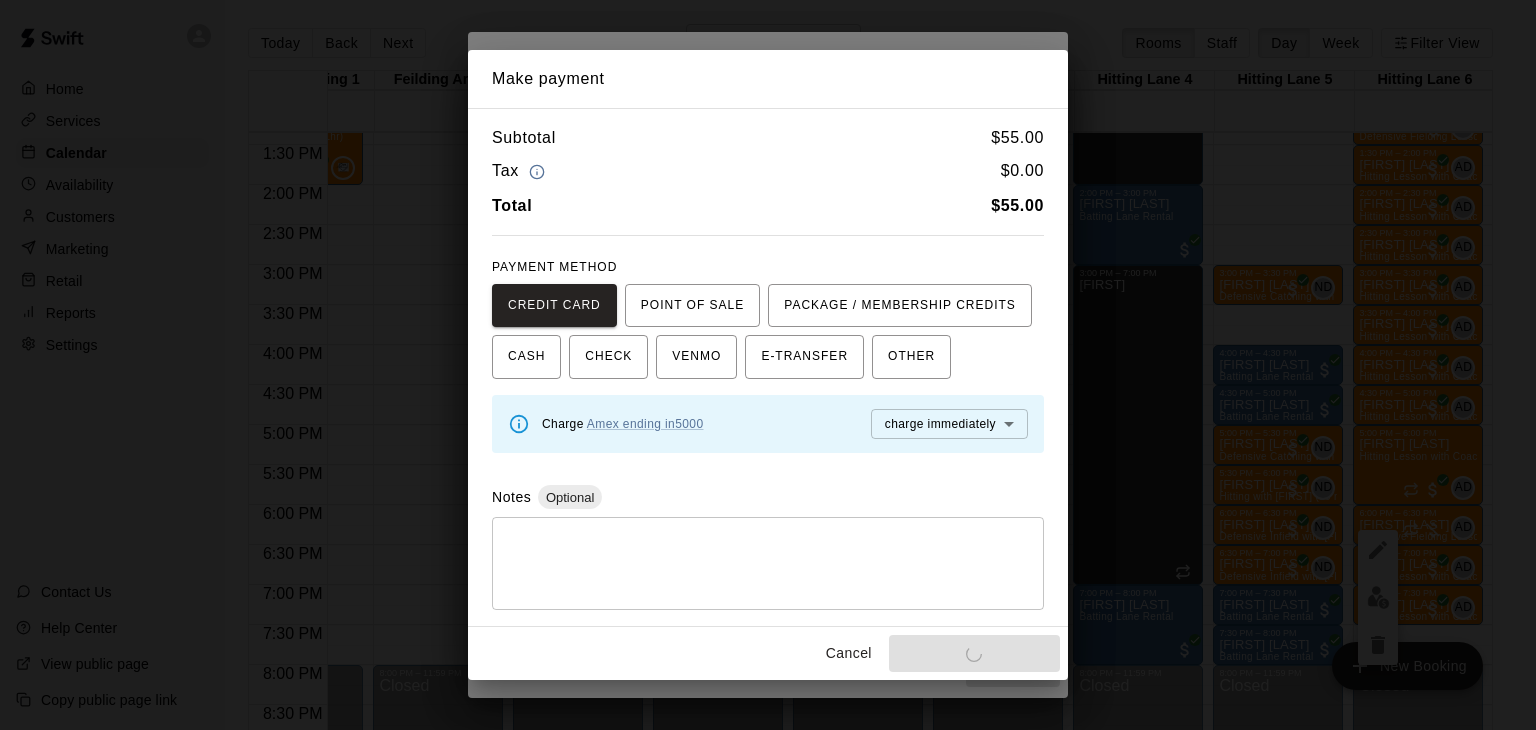 click on "Cancel Pay & apply changes" at bounding box center (768, 653) 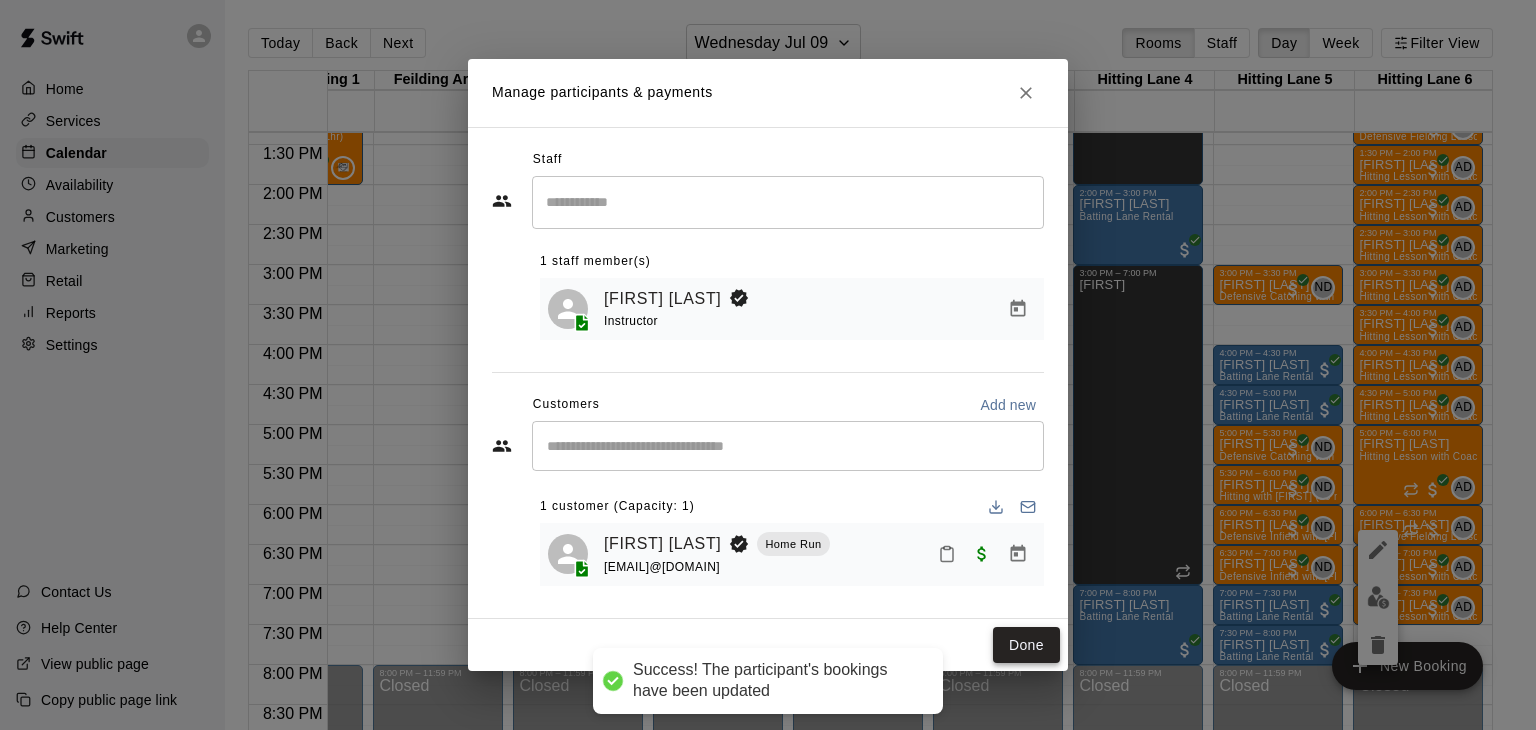 click on "Done" at bounding box center (1026, 645) 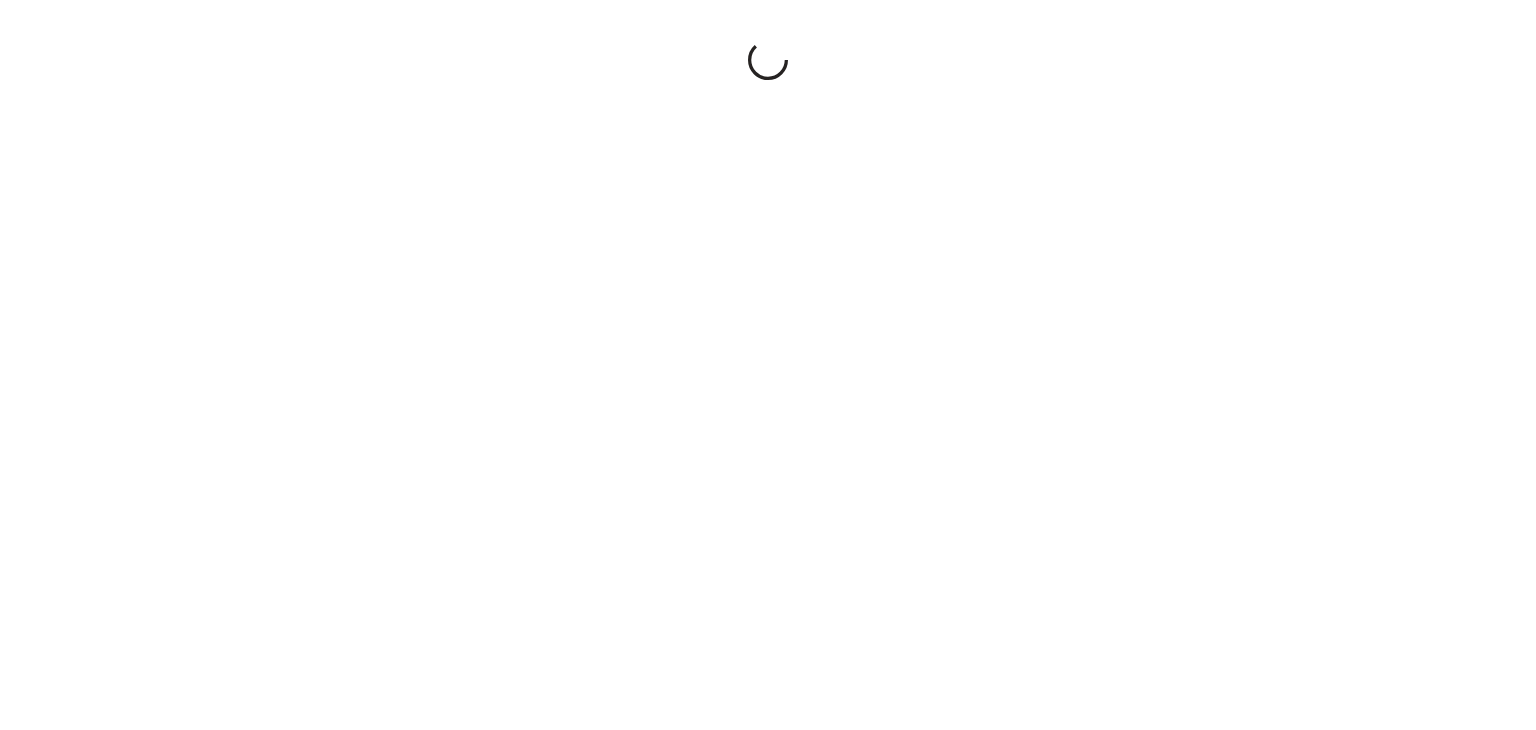 scroll, scrollTop: 0, scrollLeft: 0, axis: both 